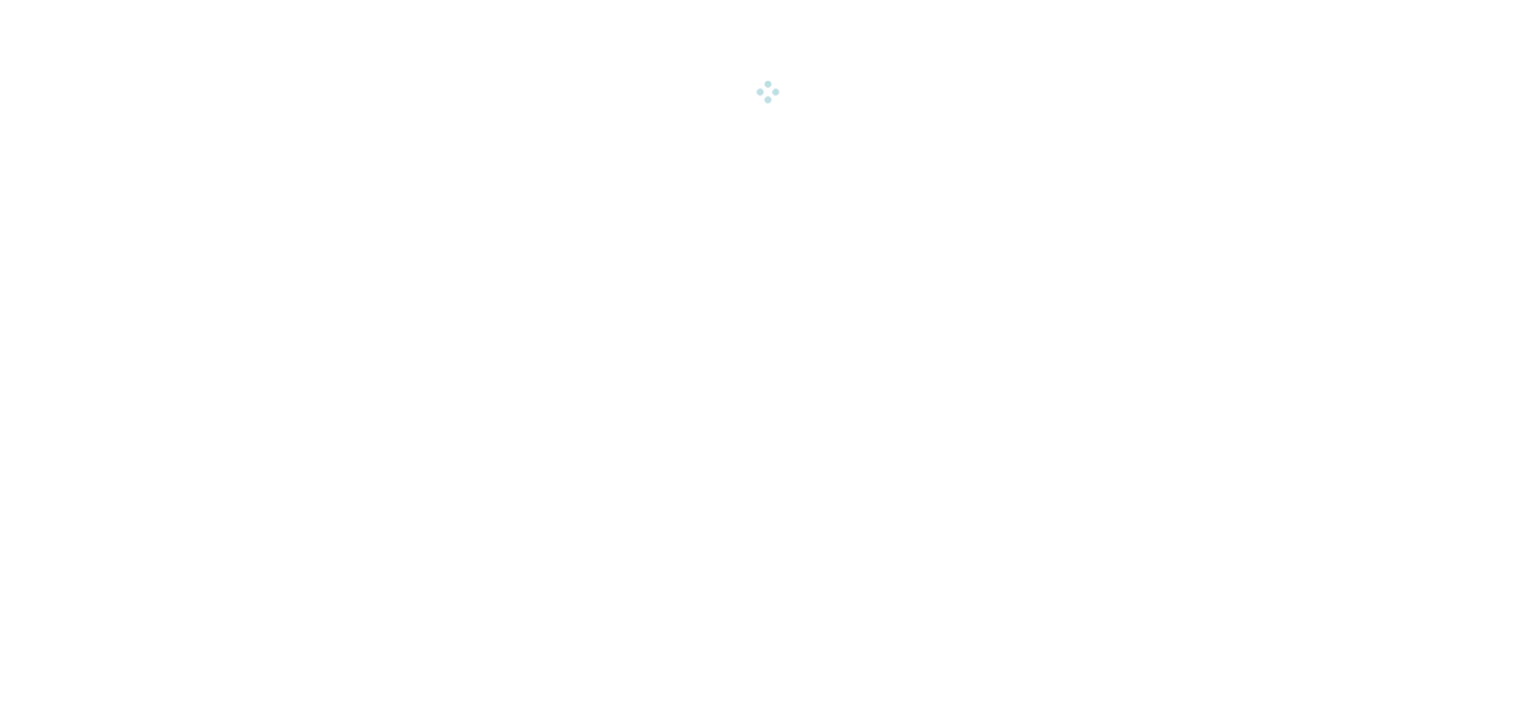 scroll, scrollTop: 0, scrollLeft: 0, axis: both 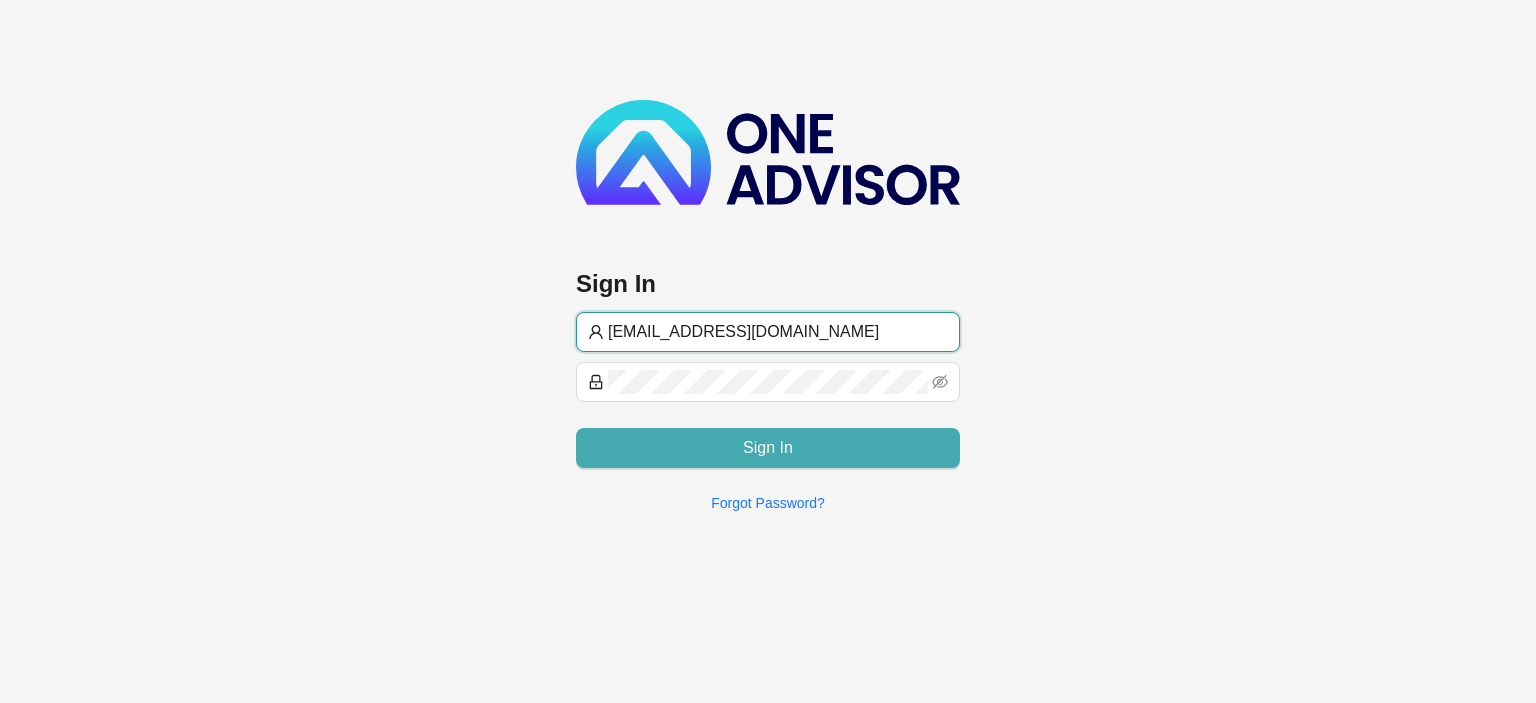 type on "[EMAIL_ADDRESS][DOMAIN_NAME]" 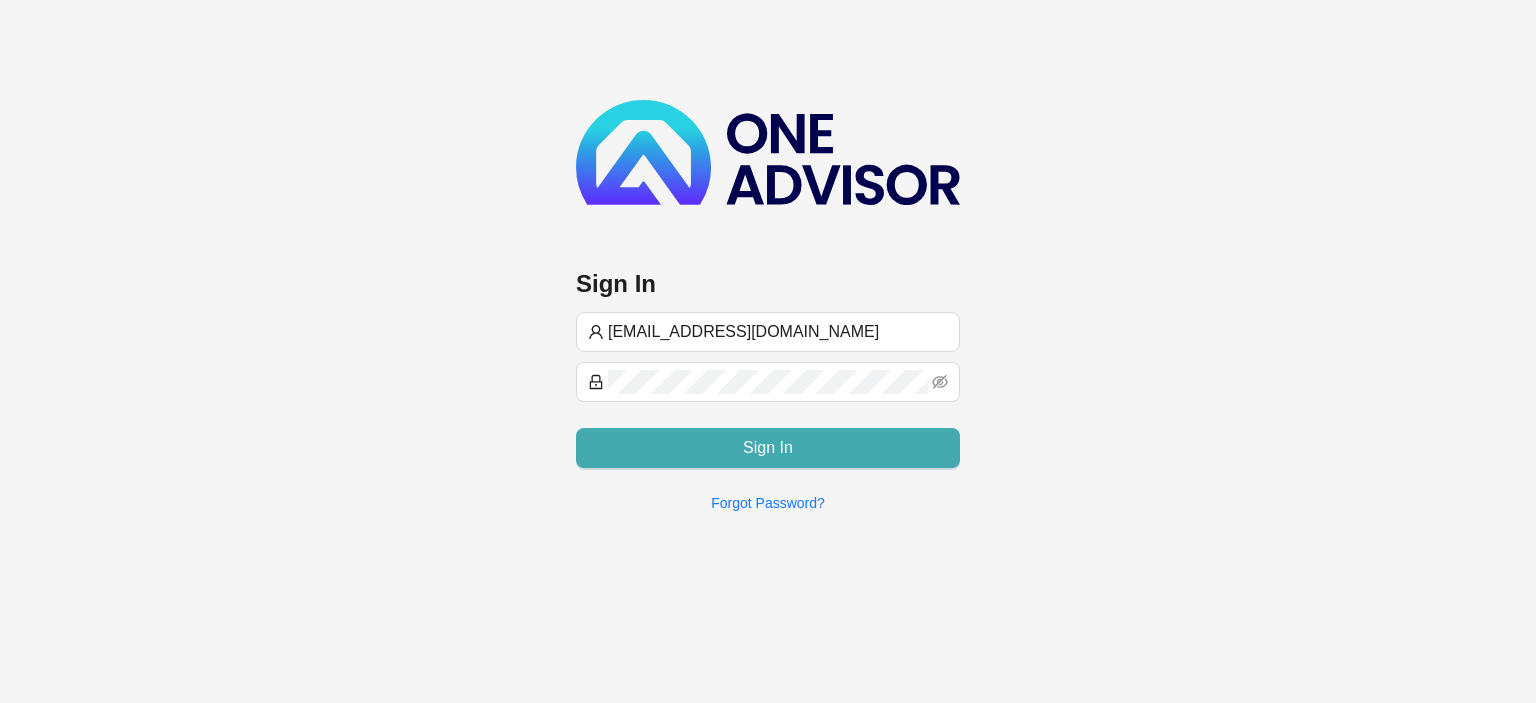 click on "Sign In" at bounding box center [768, 448] 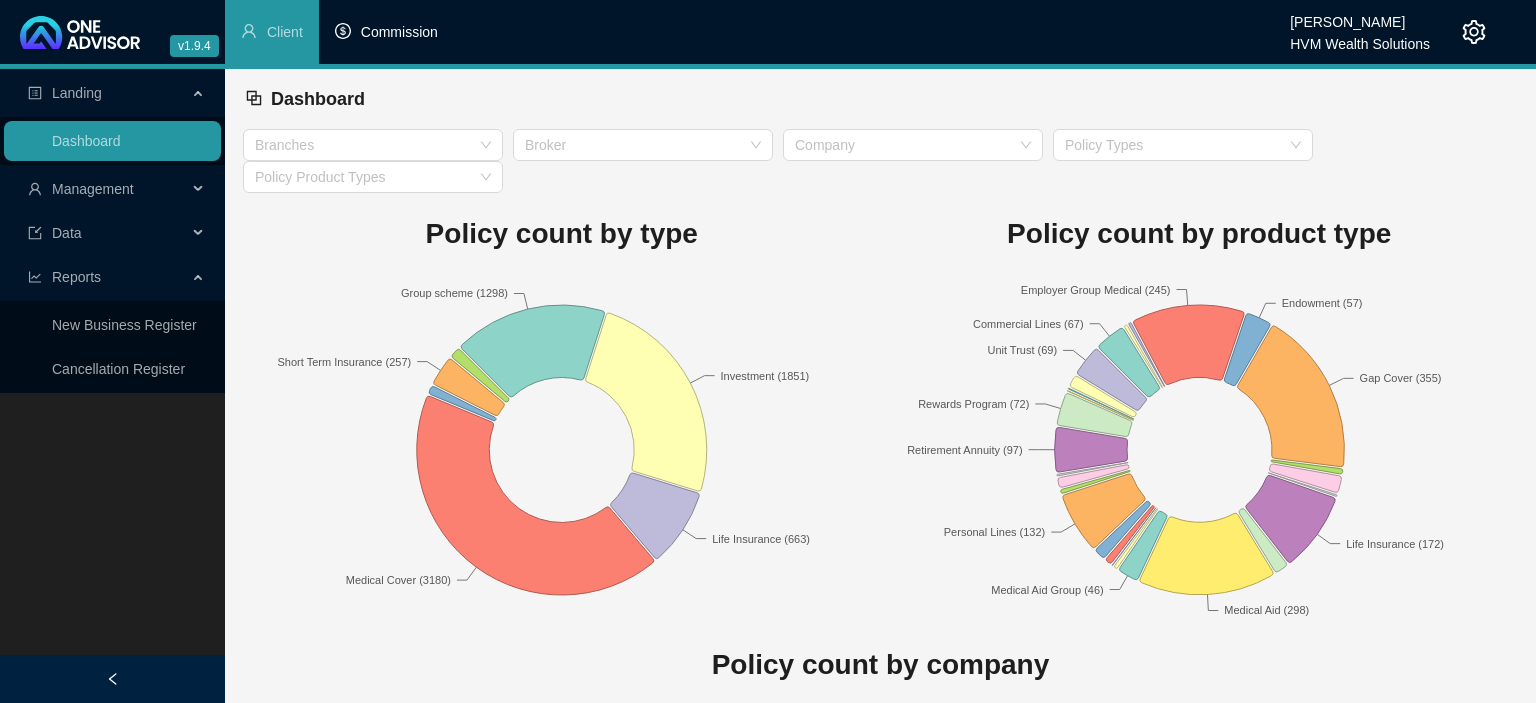 click on "Commission" at bounding box center (399, 32) 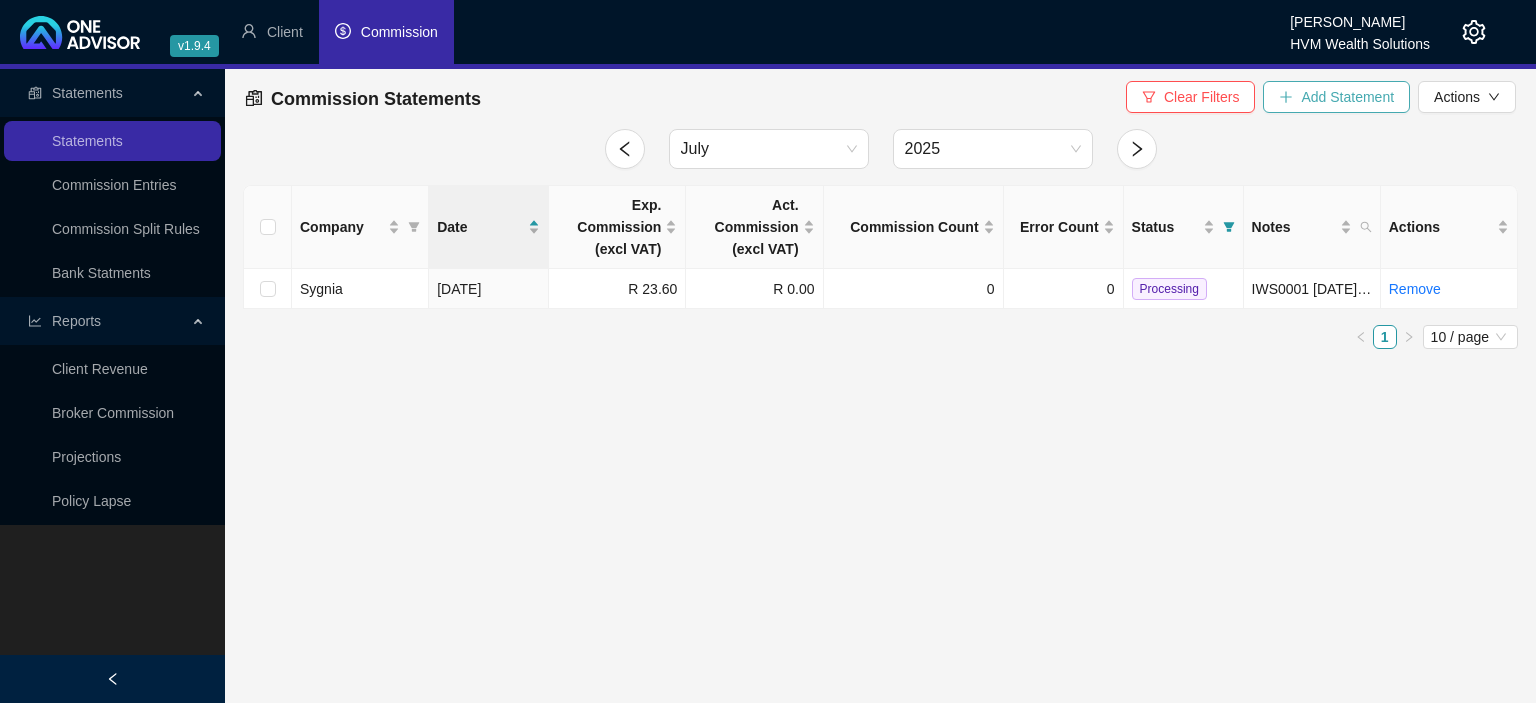 click on "Add Statement" at bounding box center [1347, 97] 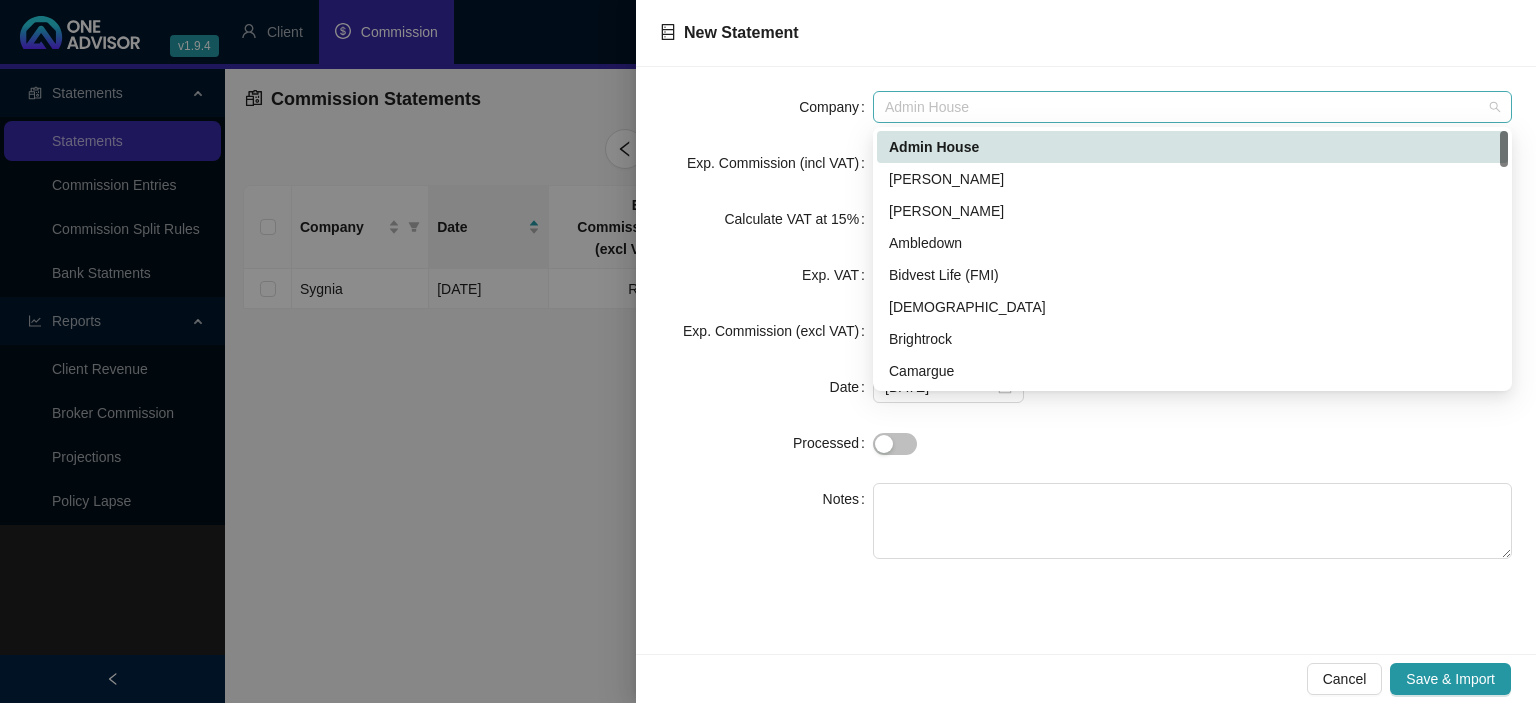 click on "Admin House" at bounding box center [1192, 107] 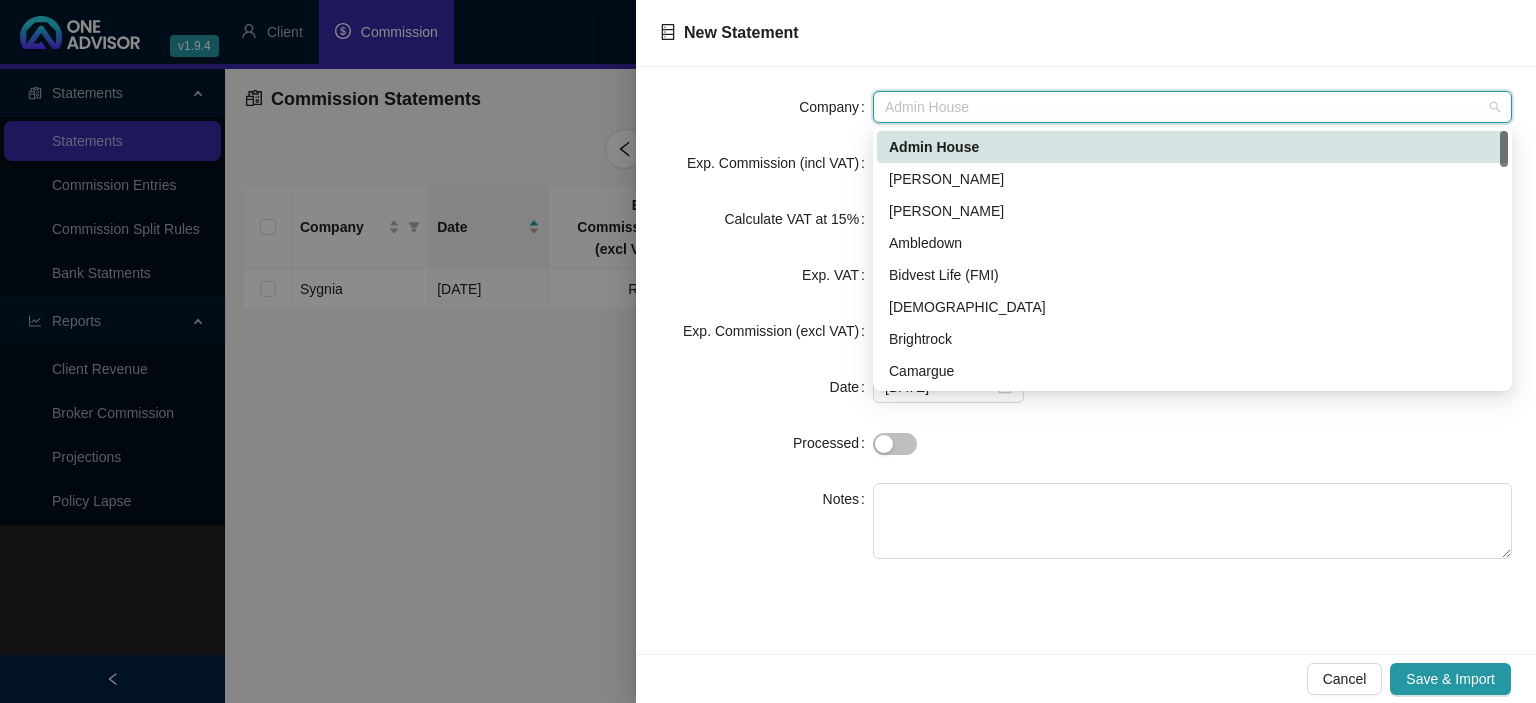 type on "k" 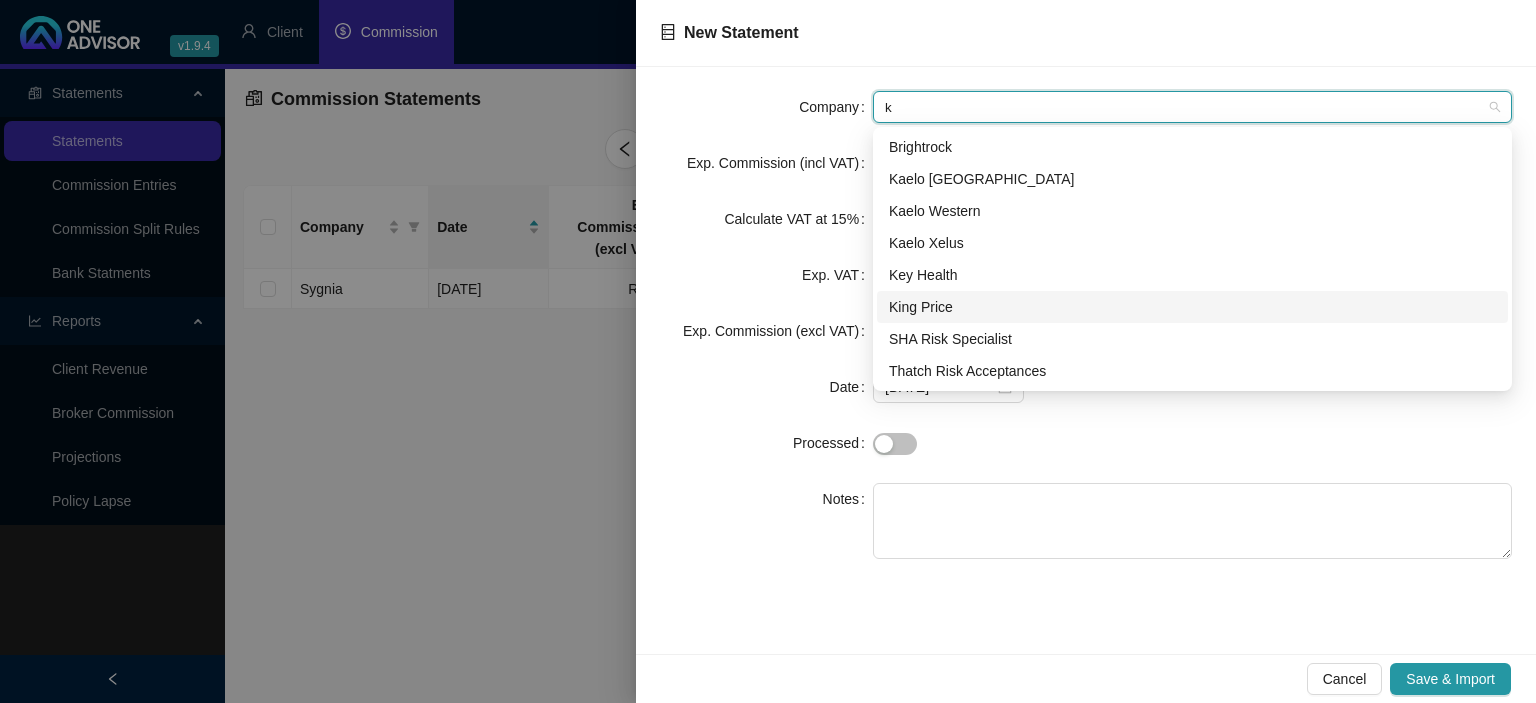 click on "King Price" at bounding box center [1192, 307] 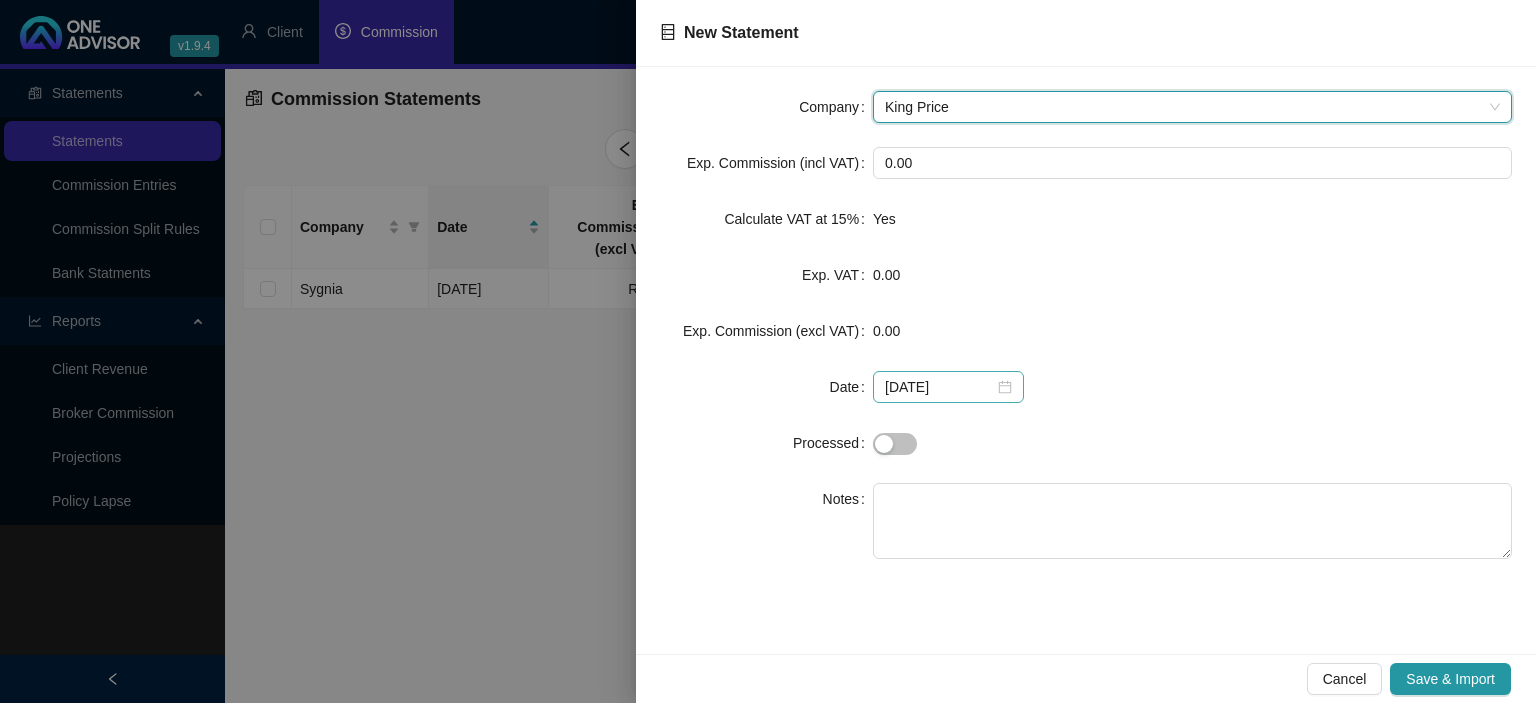 click on "[DATE]" at bounding box center [948, 387] 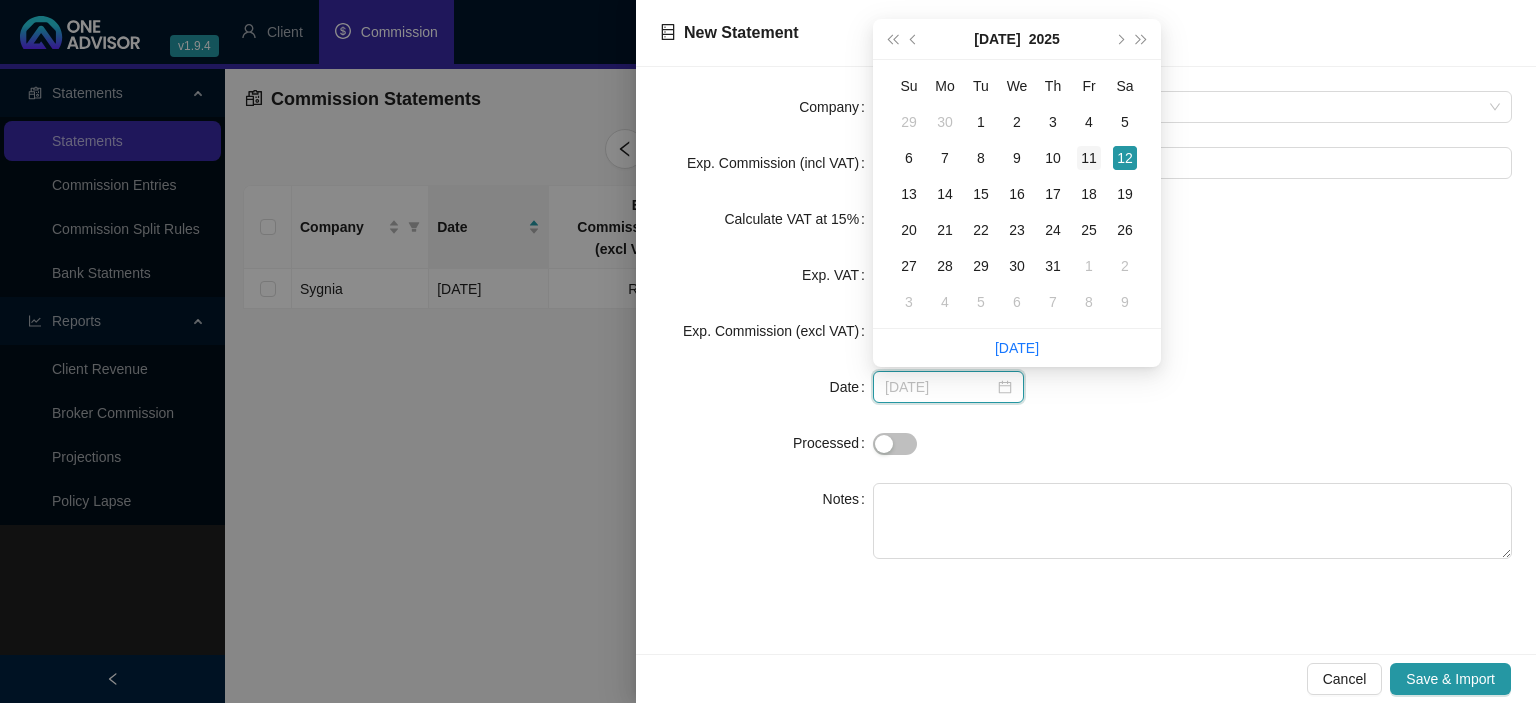 type on "[DATE]" 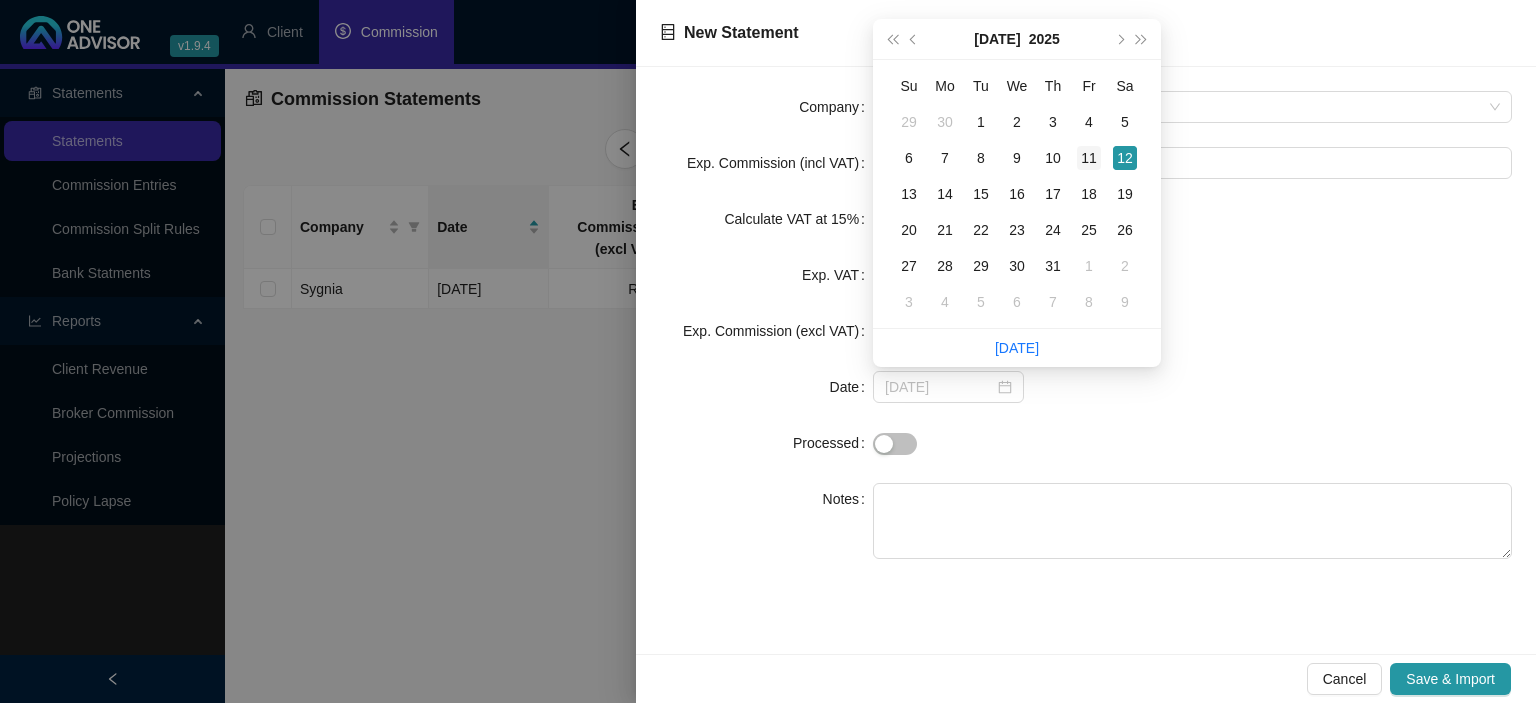 click on "11" at bounding box center (1089, 158) 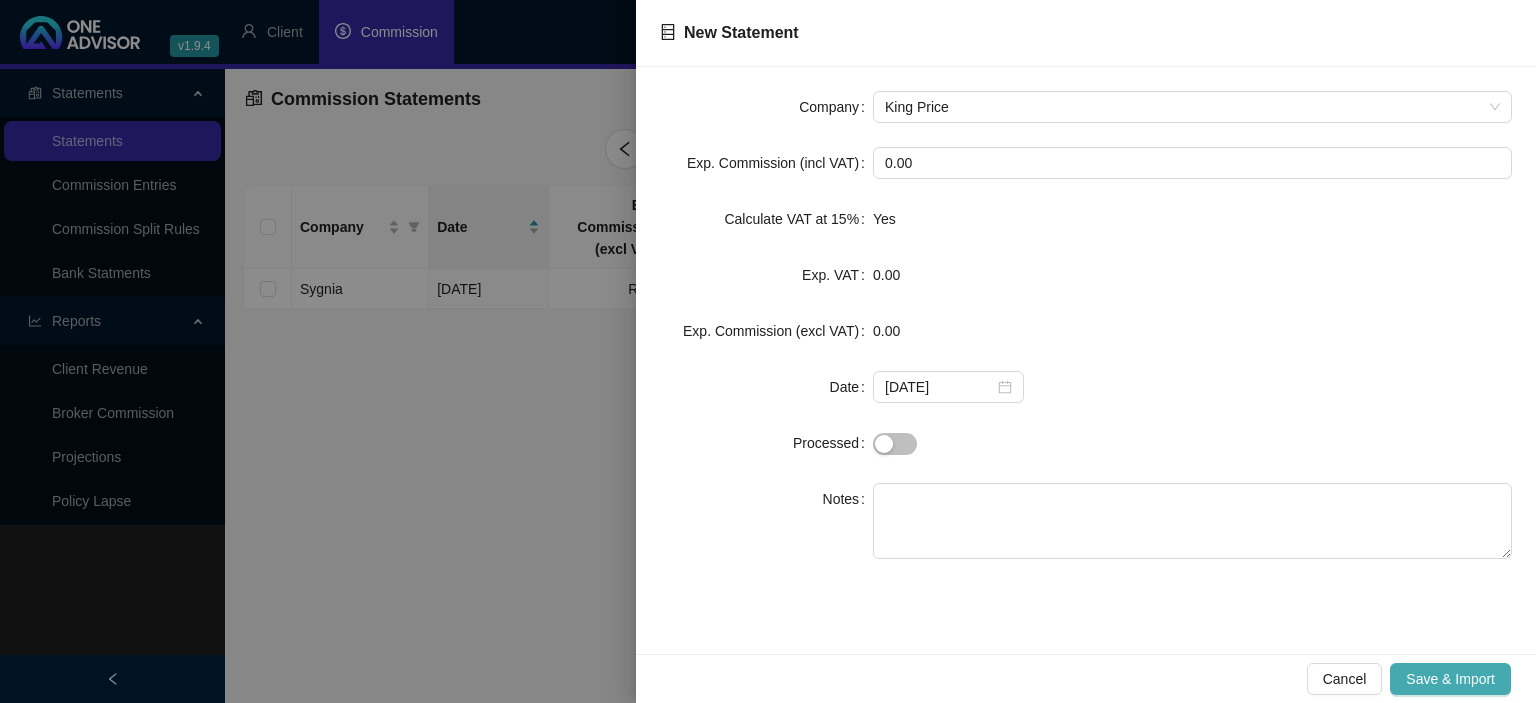 click on "Save & Import" at bounding box center [1450, 679] 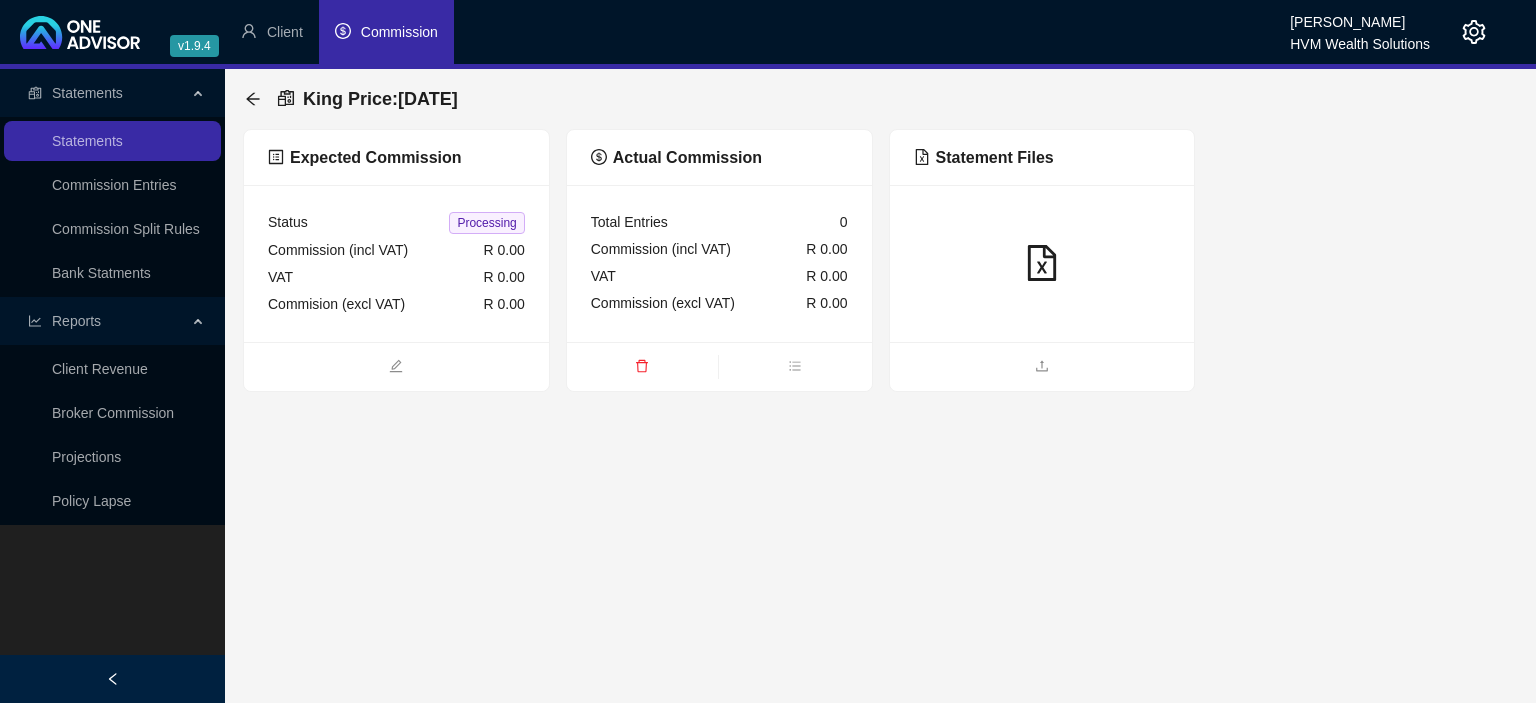 click at bounding box center (1042, 367) 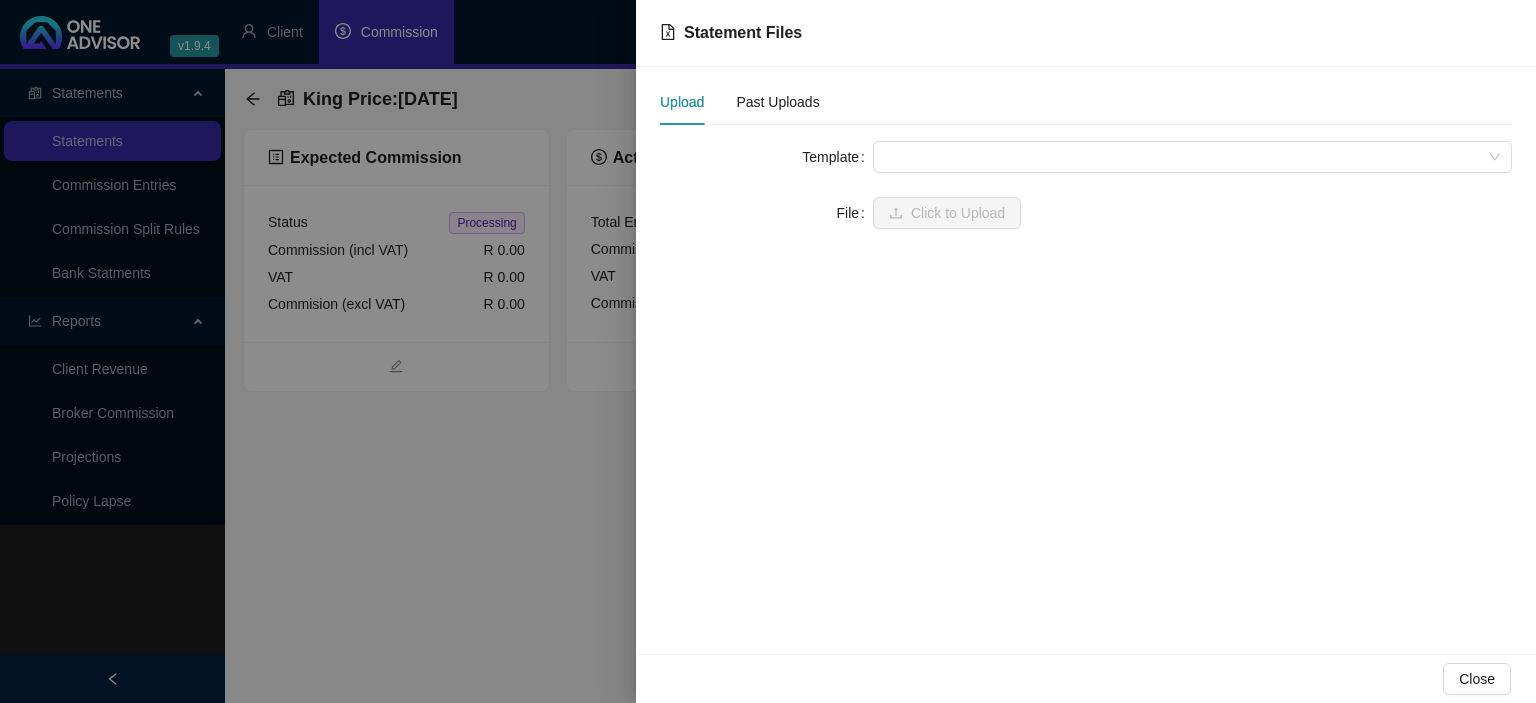 click at bounding box center [1192, 157] 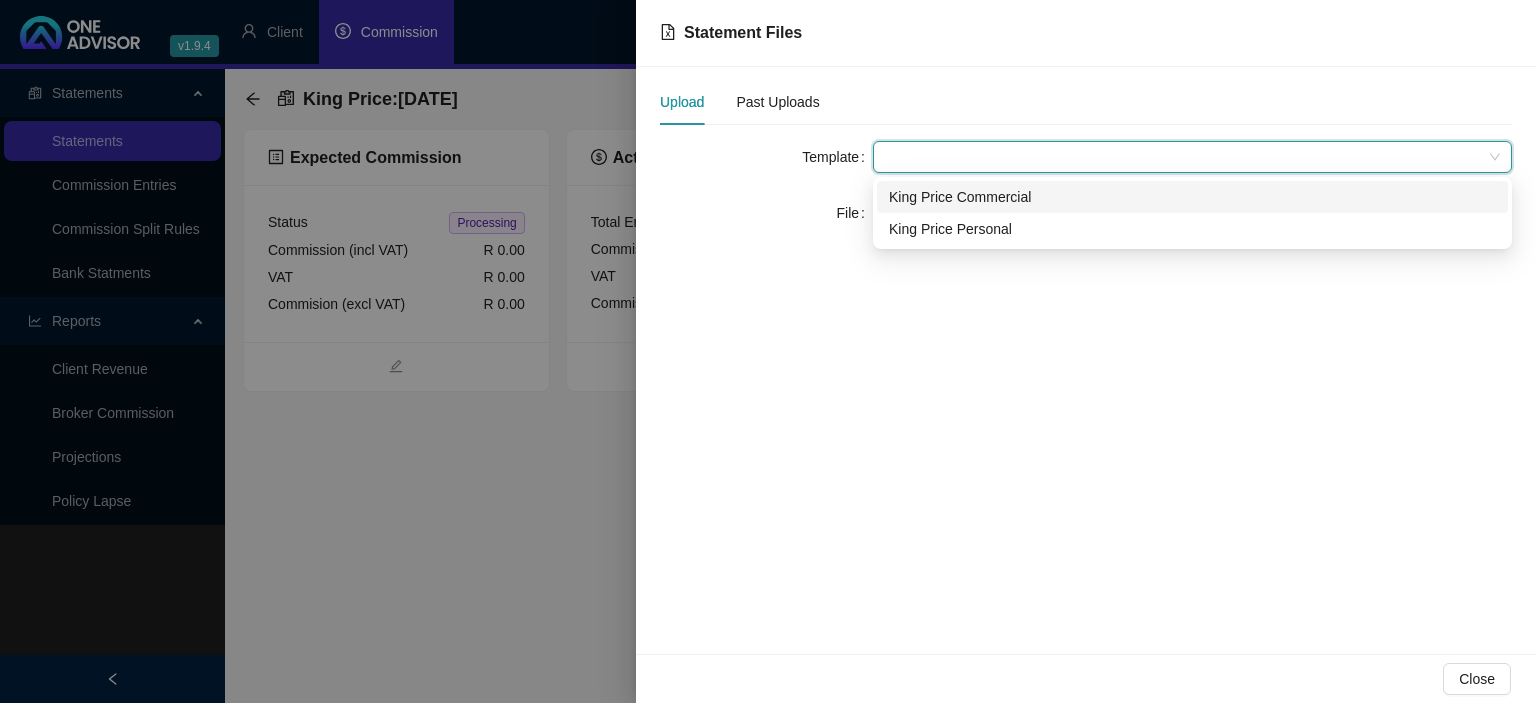 click on "King Price Commercial" at bounding box center [1192, 197] 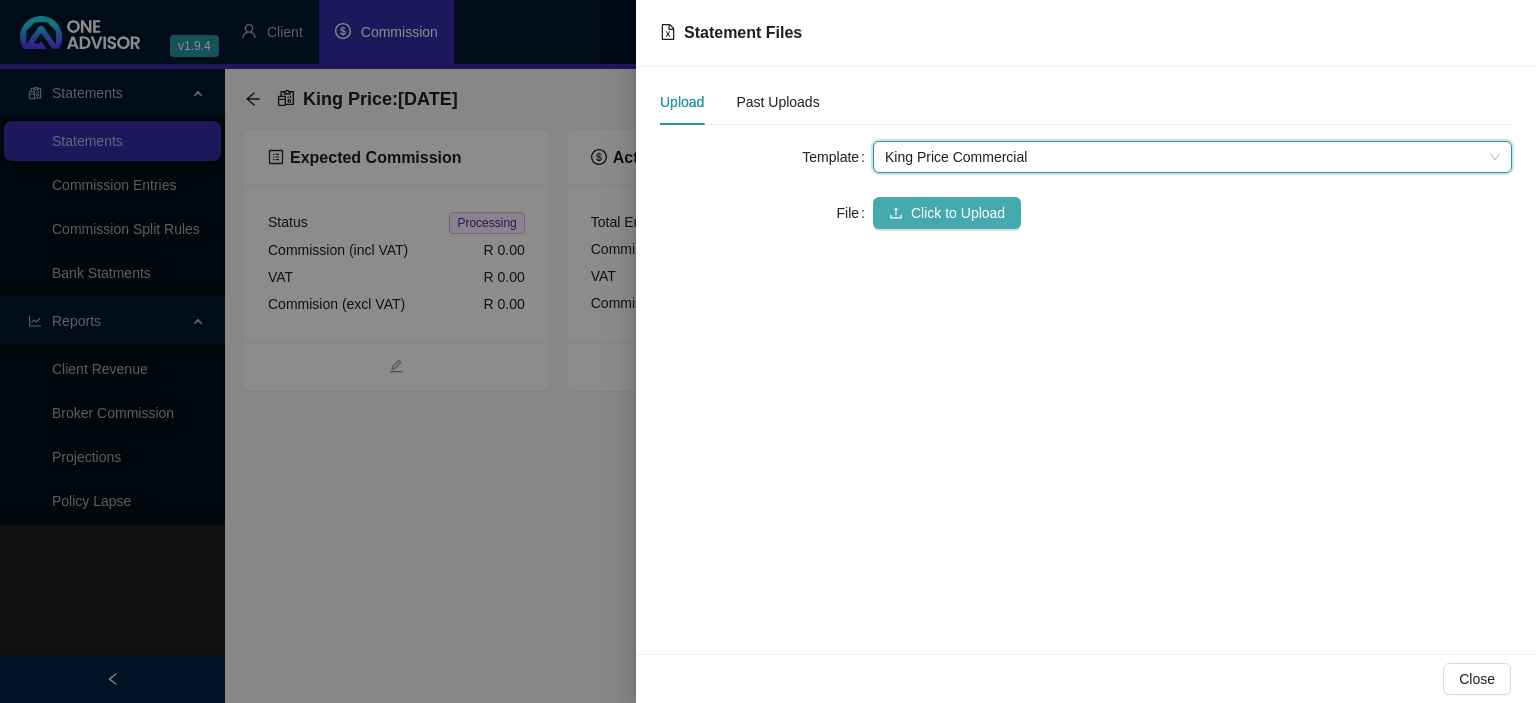click on "Click to Upload" at bounding box center [947, 213] 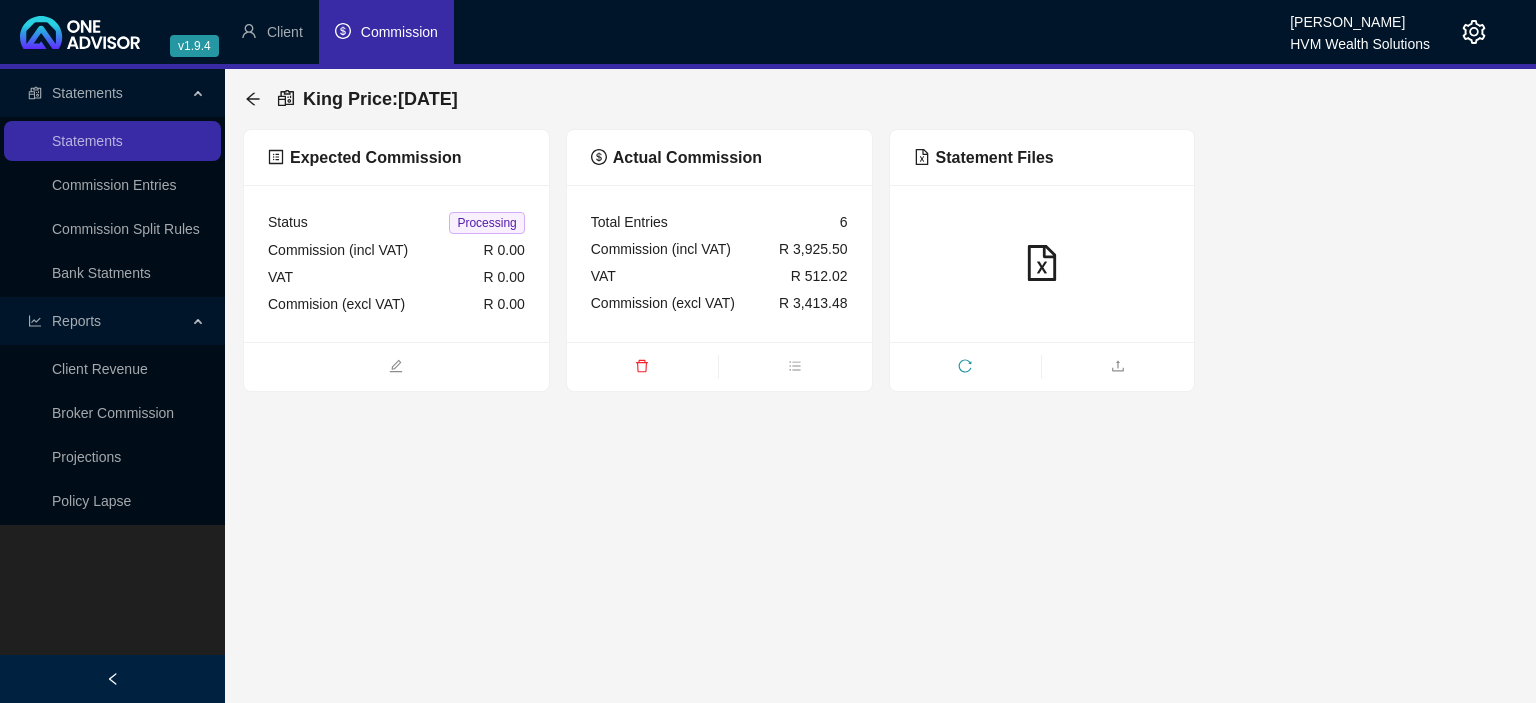 click on "King Price :  [DATE] Expected Commission Status Processing Commission (incl VAT) R 0.00 VAT R 0.00 Commision (excl VAT) R 0.00 Actual Commission Total Entries 6 Commission (incl VAT) R 3,925.50 VAT R 512.02 Commission (excl VAT) R 3,413.48 Statement Files" at bounding box center (880, 230) 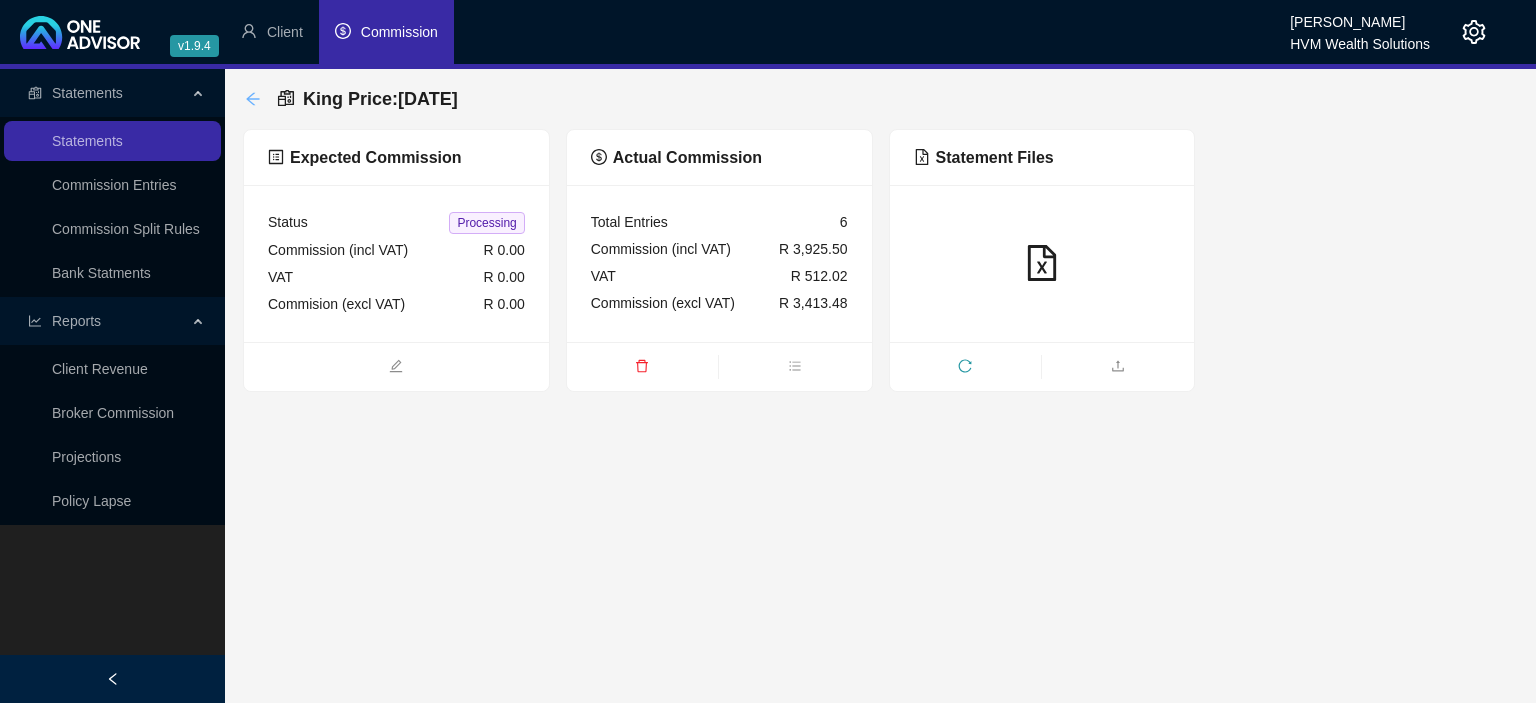 click 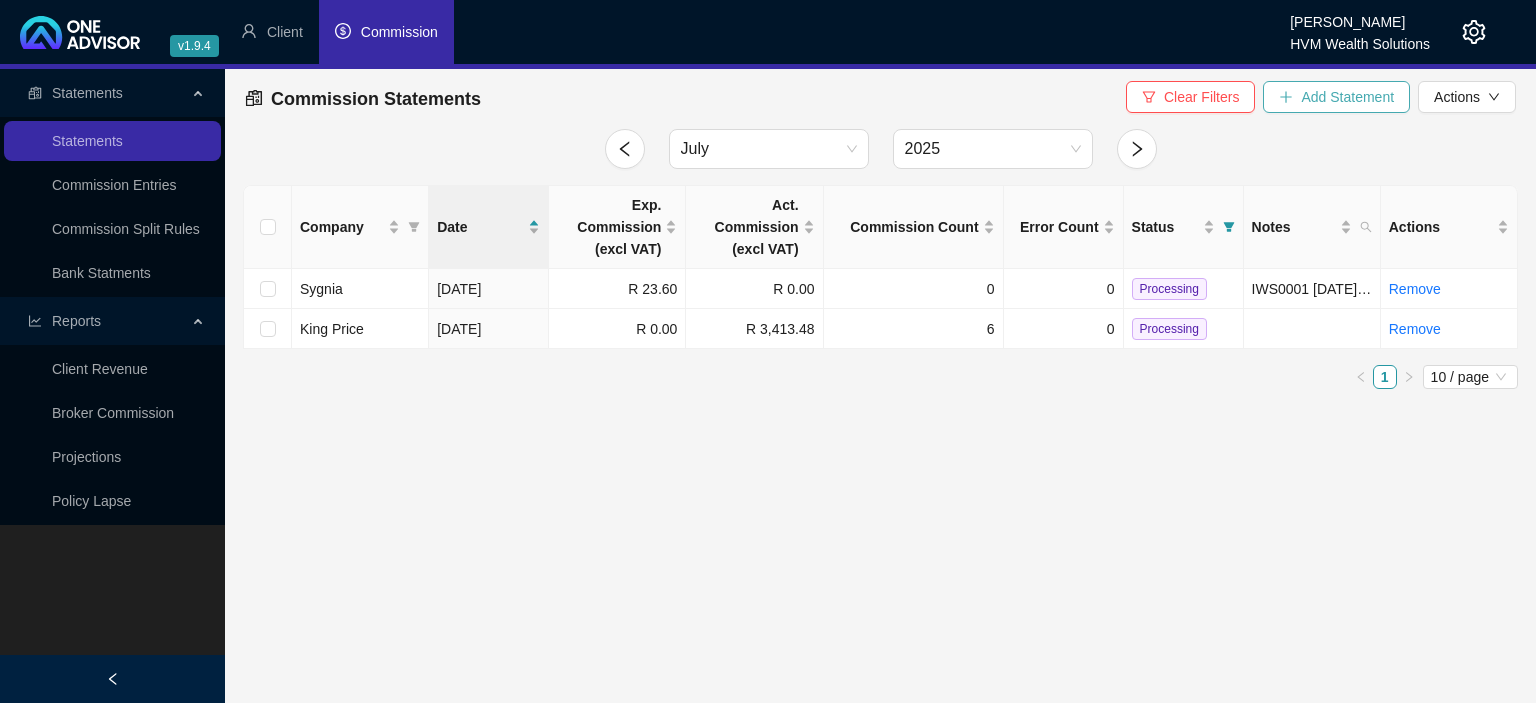 click on "Add Statement" at bounding box center (1347, 97) 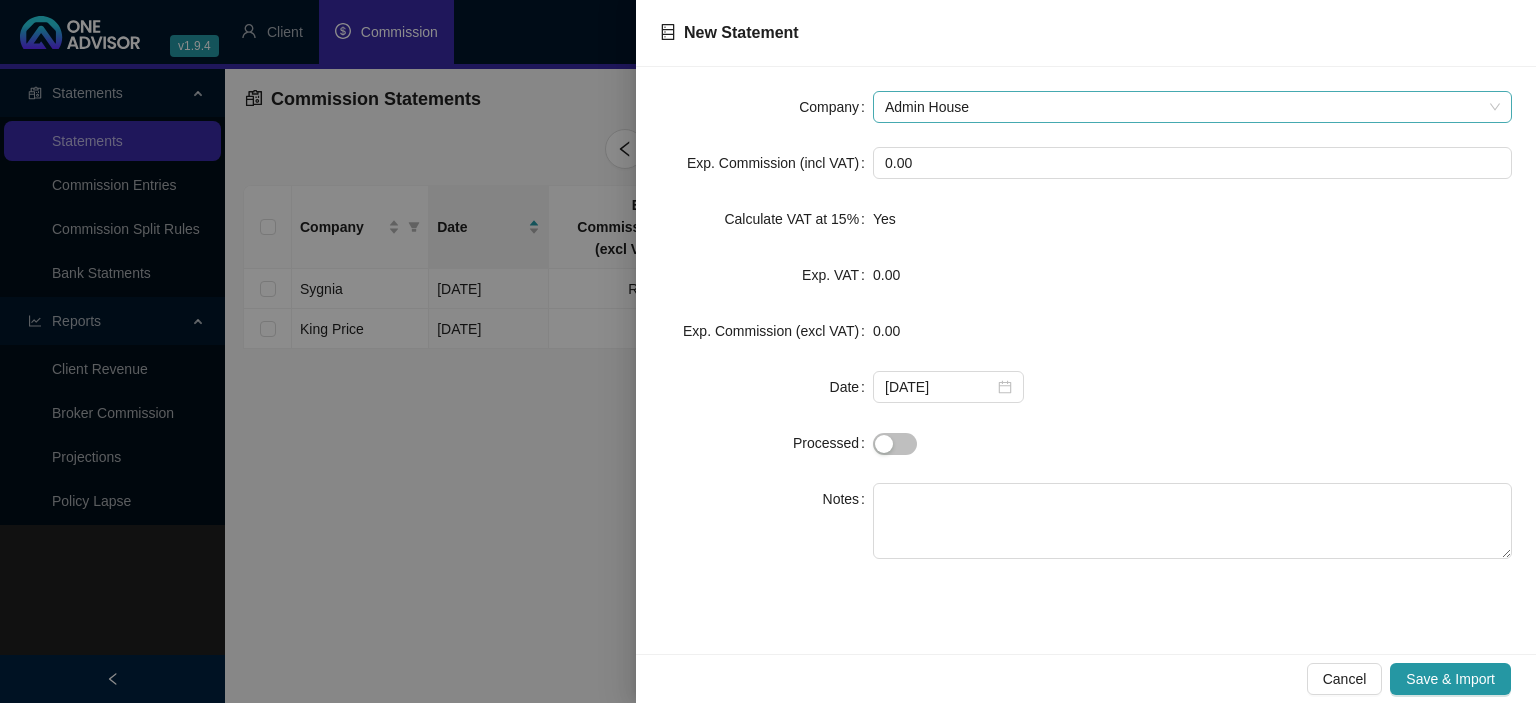 click on "Admin House" at bounding box center [1192, 107] 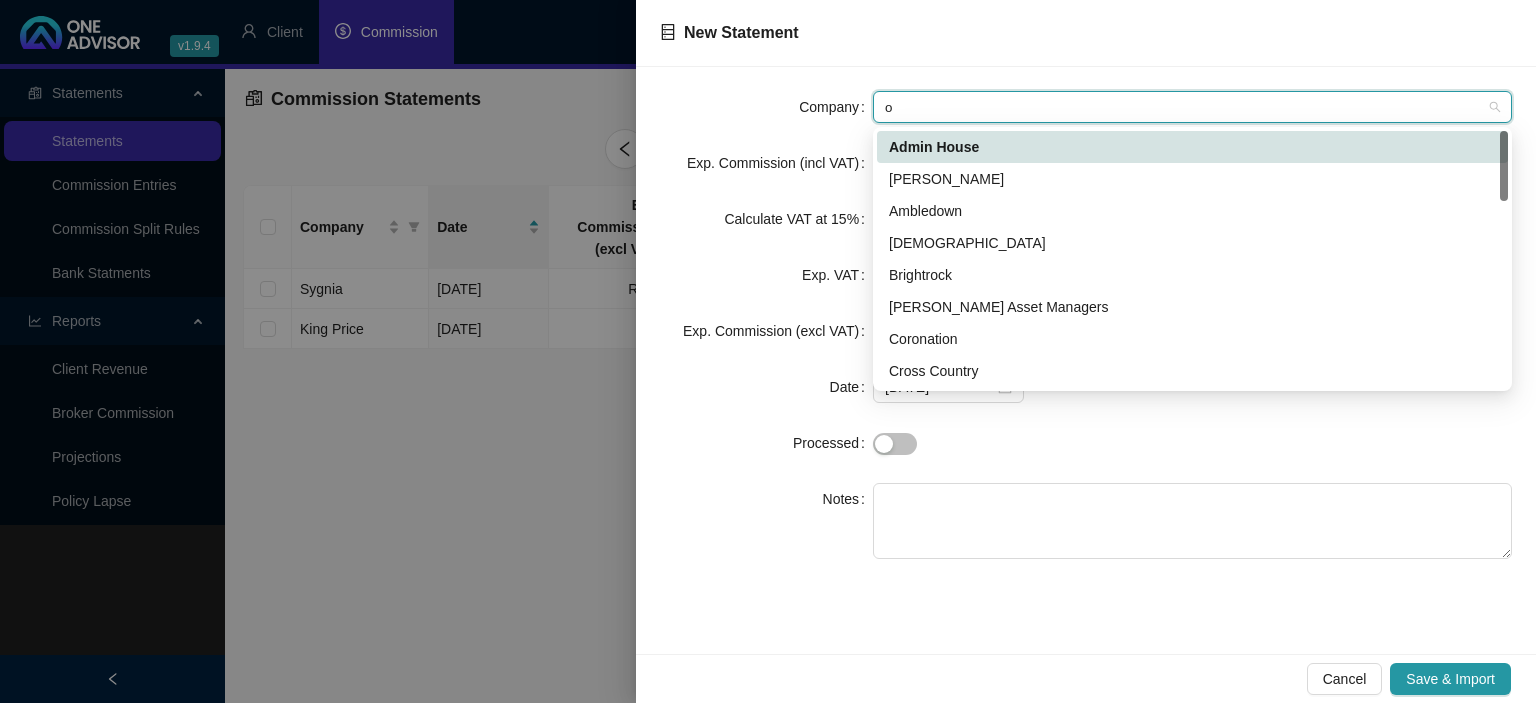type on "ol" 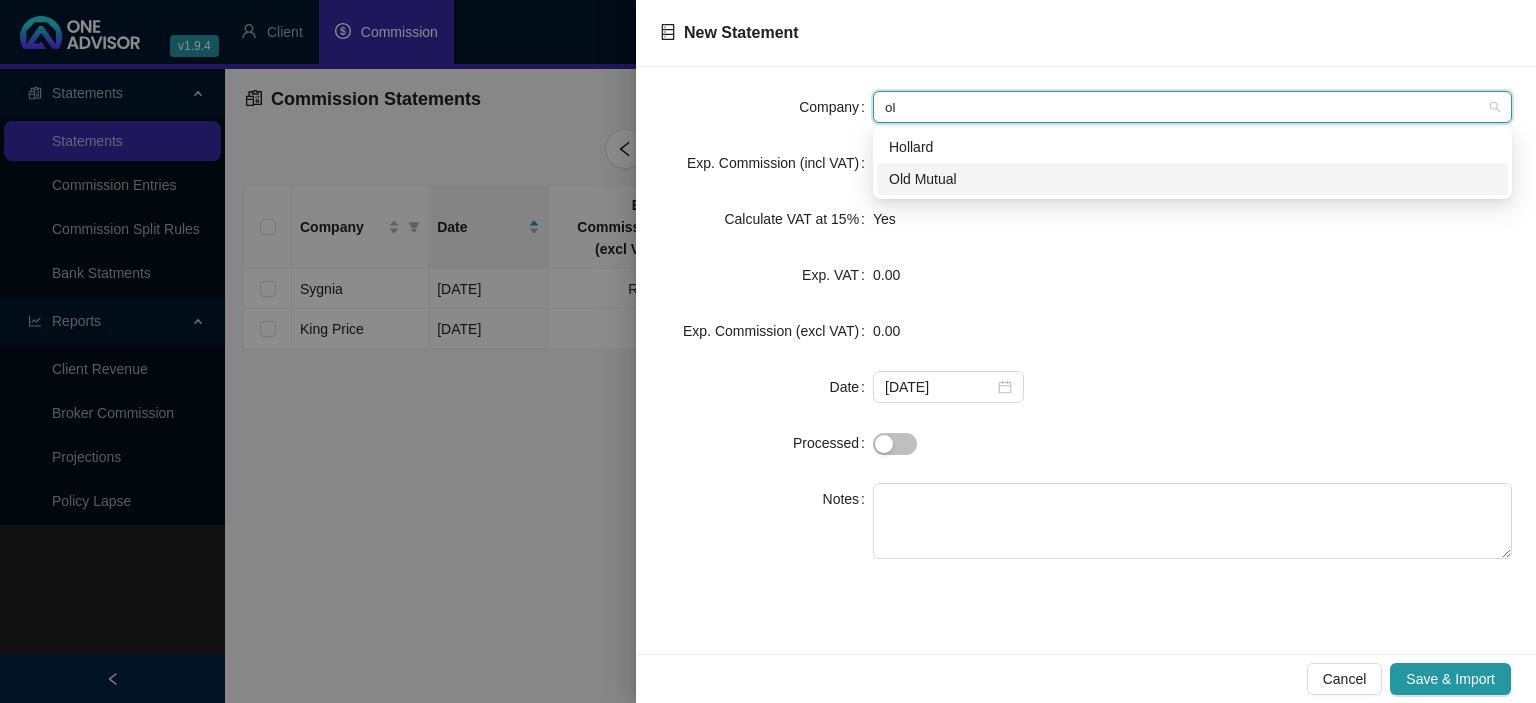 click on "Old Mutual" at bounding box center (1192, 179) 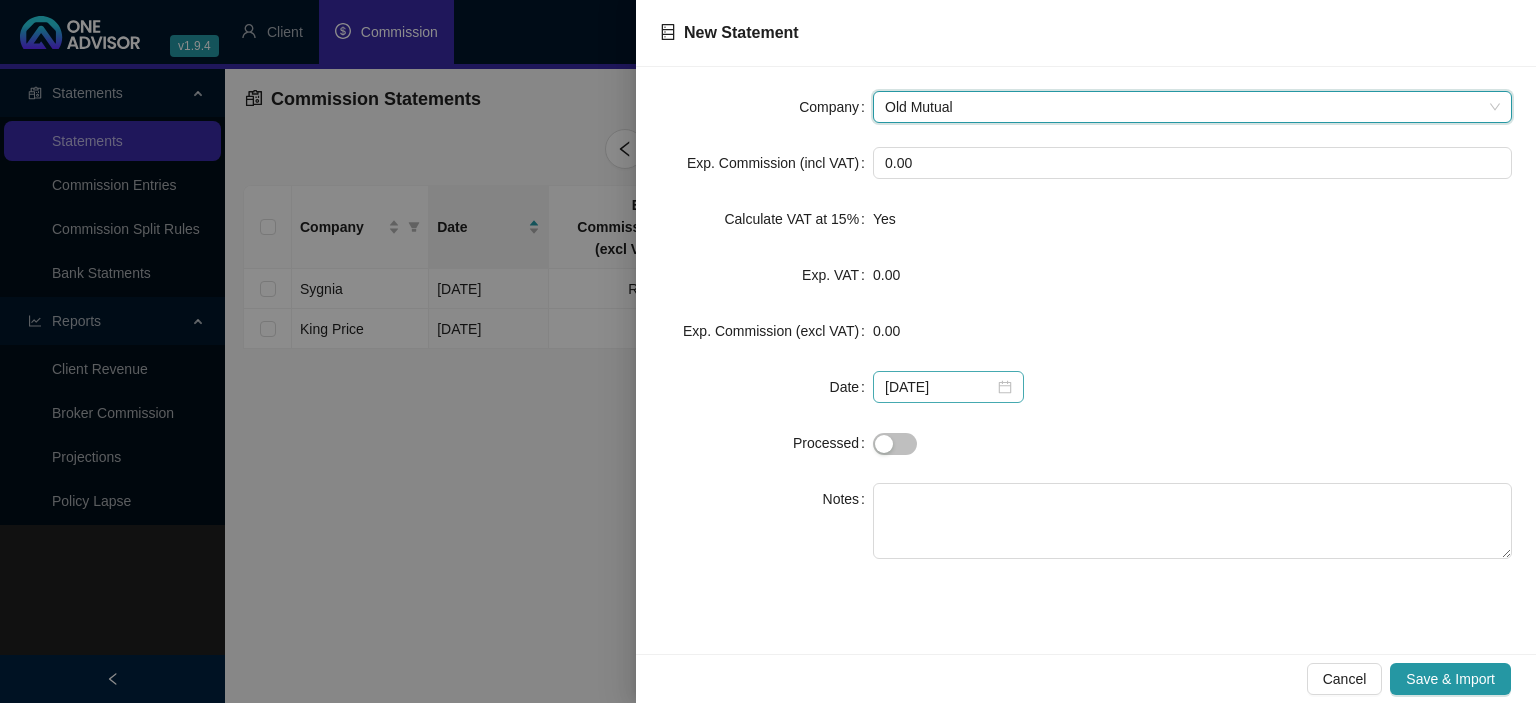 click on "[DATE]" at bounding box center (948, 387) 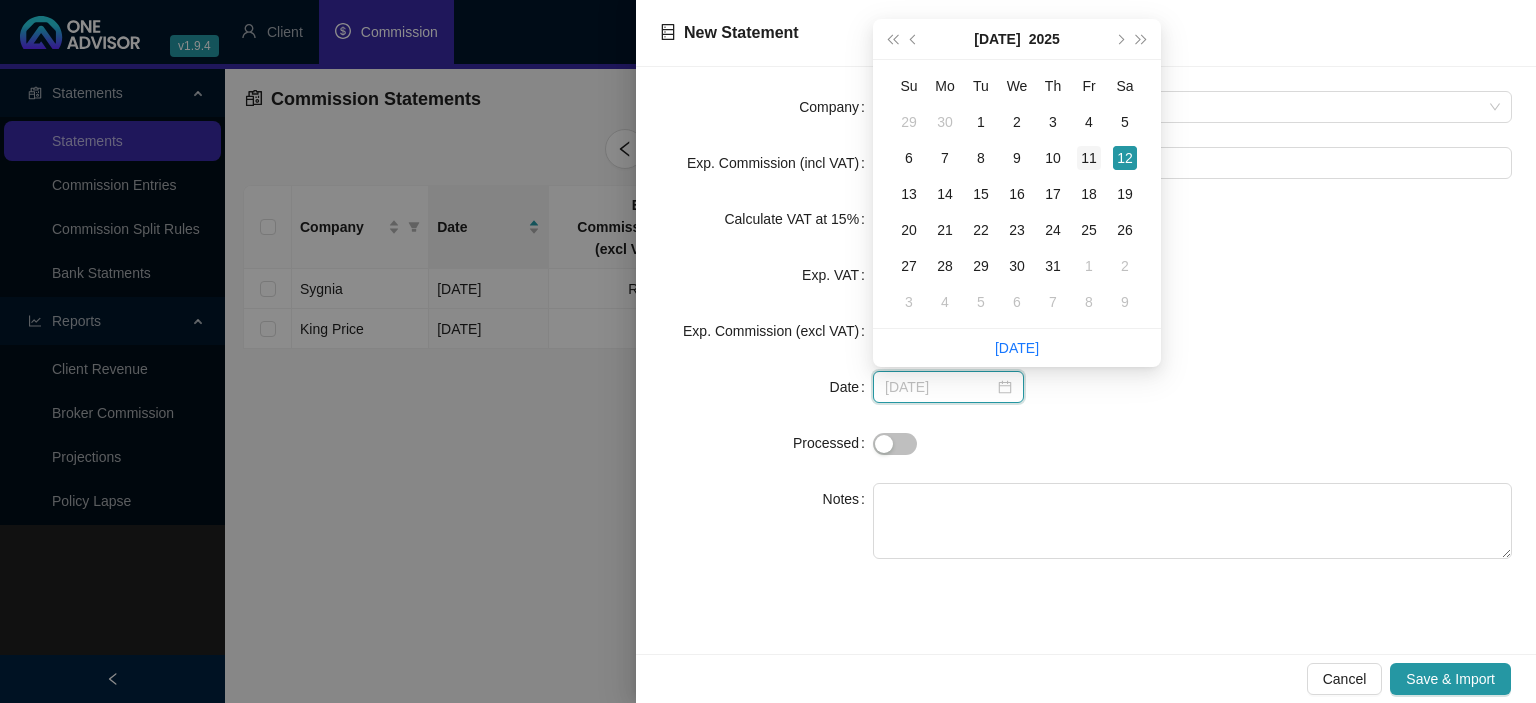 type on "[DATE]" 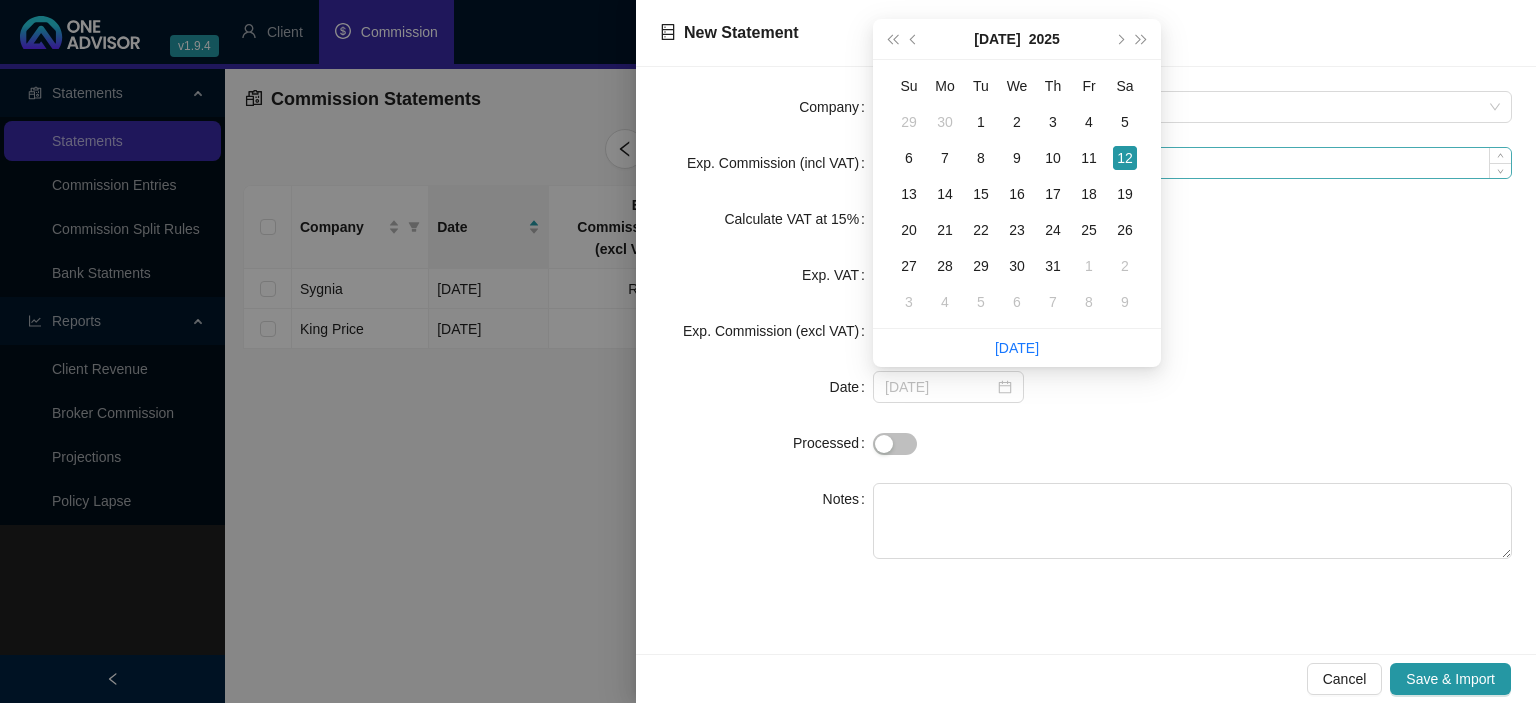 drag, startPoint x: 1082, startPoint y: 157, endPoint x: 1077, endPoint y: 171, distance: 14.866069 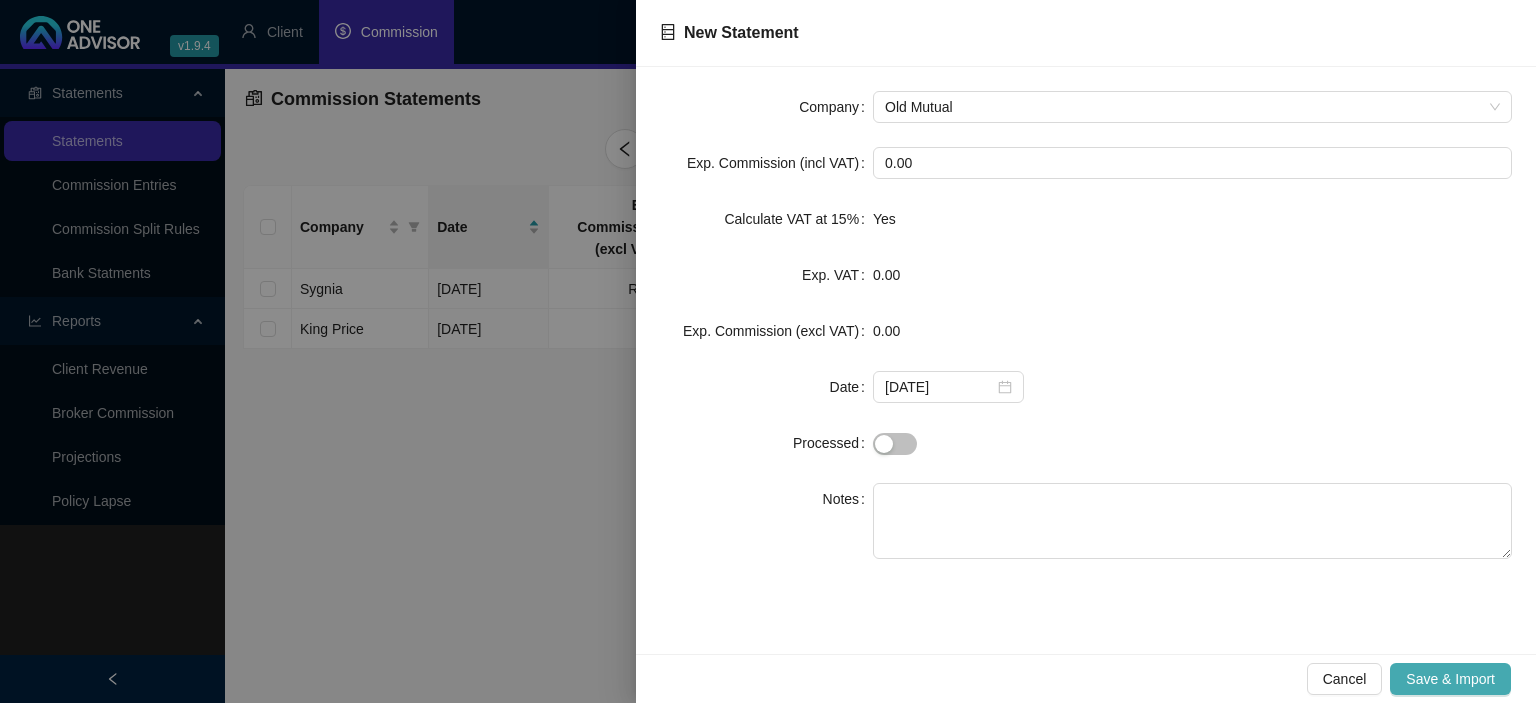click on "Save & Import" at bounding box center [1450, 679] 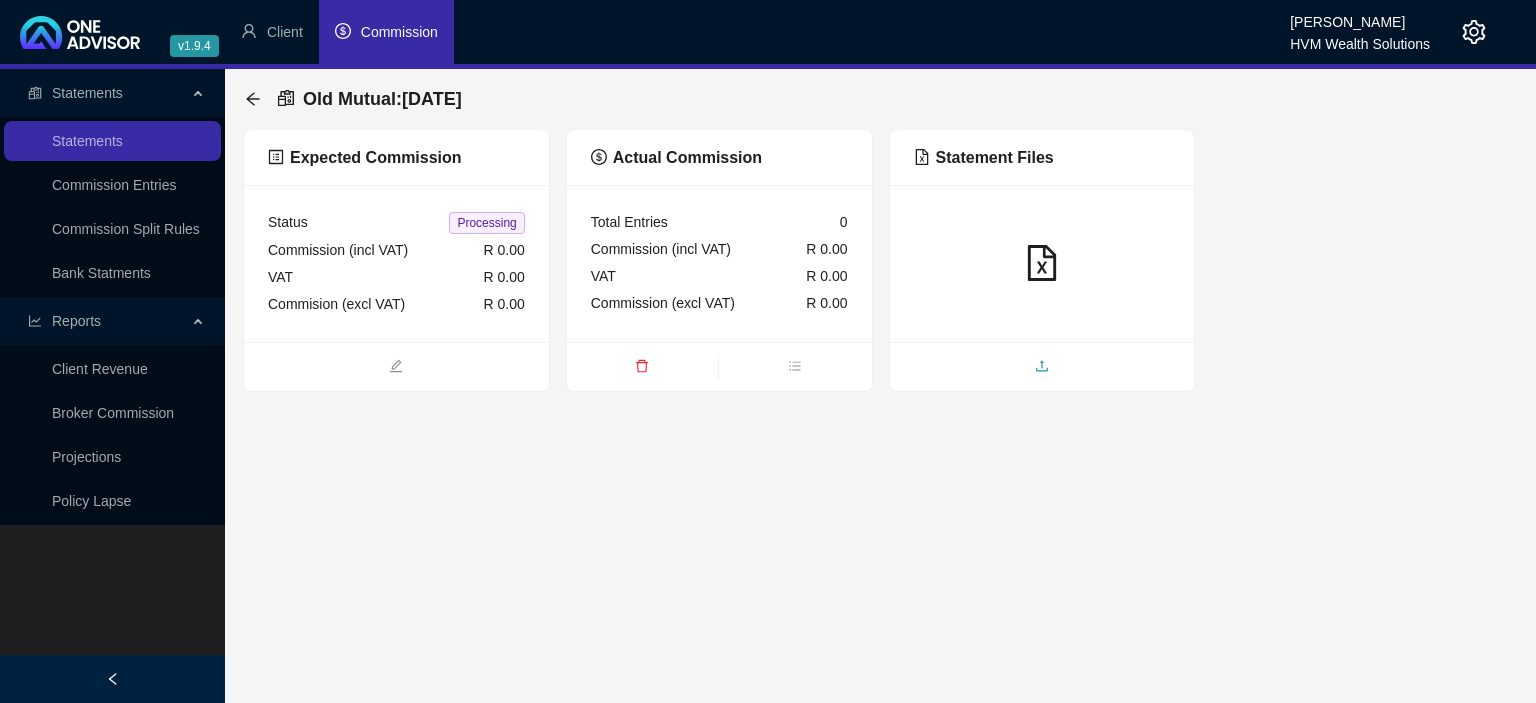 click at bounding box center (1042, 368) 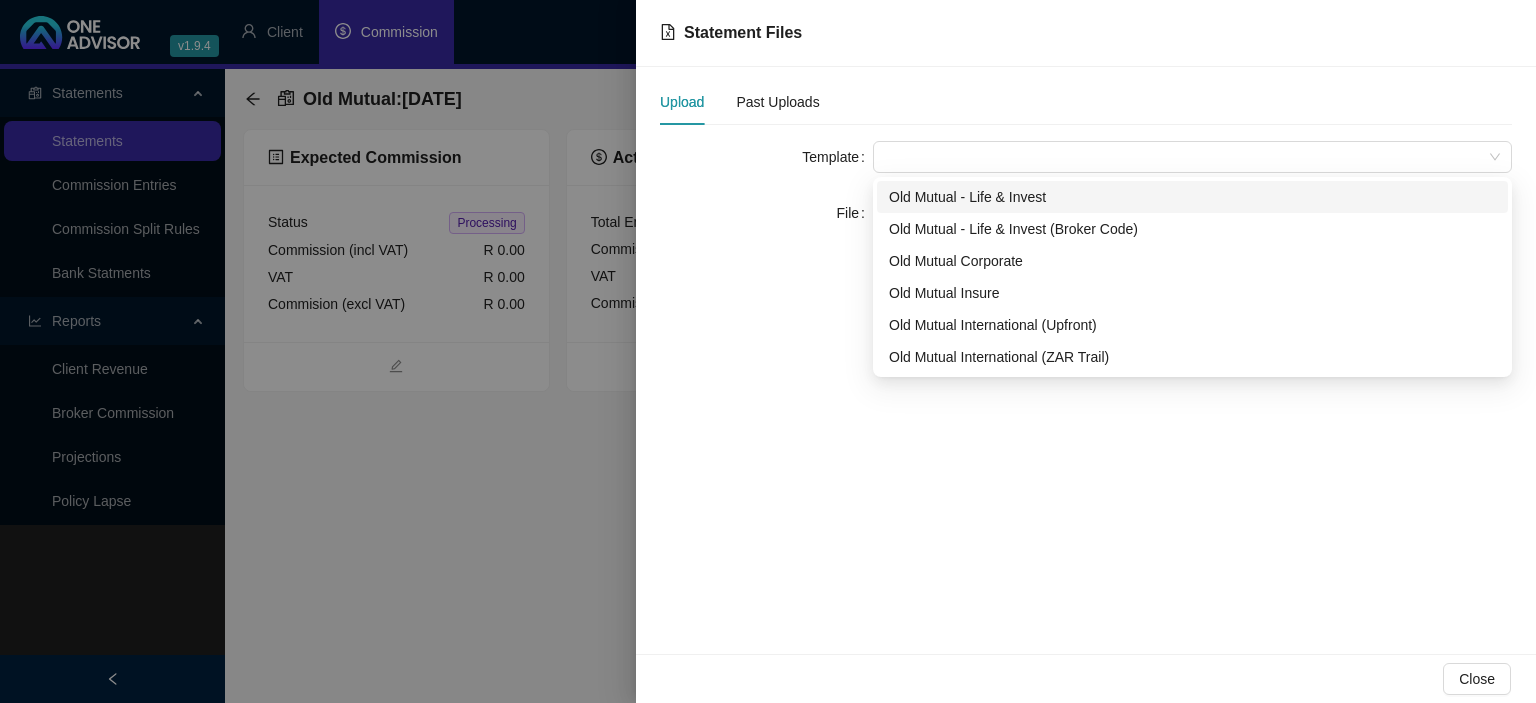 drag, startPoint x: 898, startPoint y: 162, endPoint x: 901, endPoint y: 174, distance: 12.369317 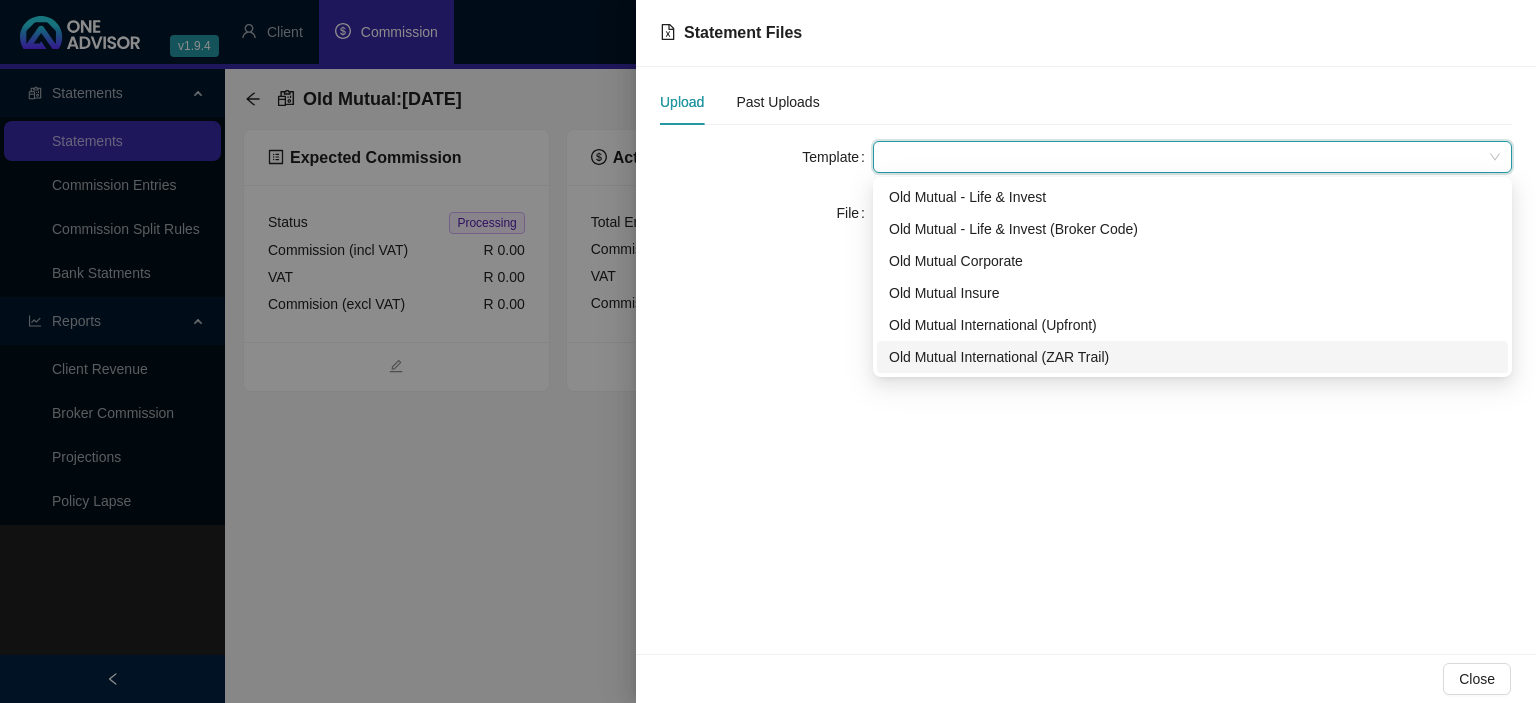 click on "Old Mutual International (ZAR Trail)" at bounding box center (1192, 357) 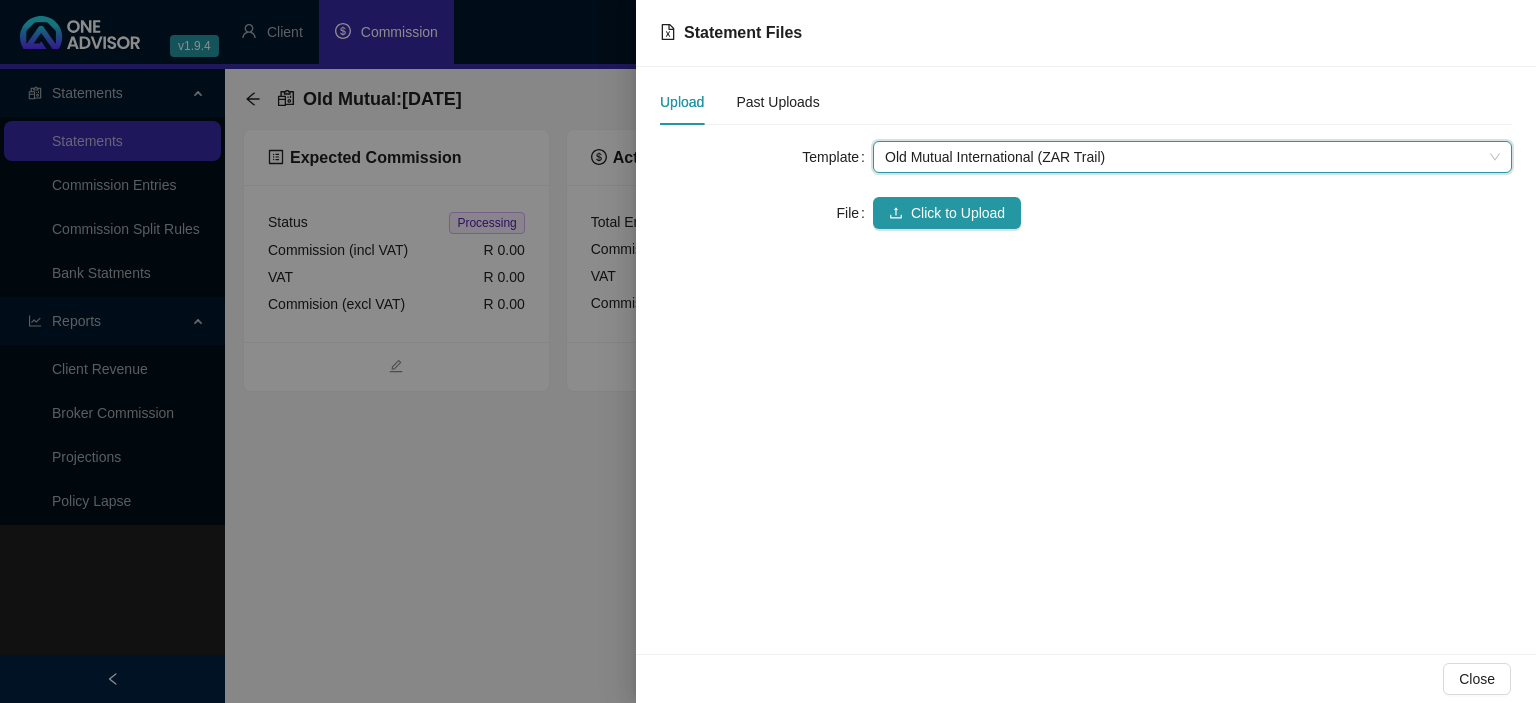 click on "Template Old Mutual International (ZAR Trail) Old Mutual International (ZAR Trail) File  Click to Upload" at bounding box center [1086, 185] 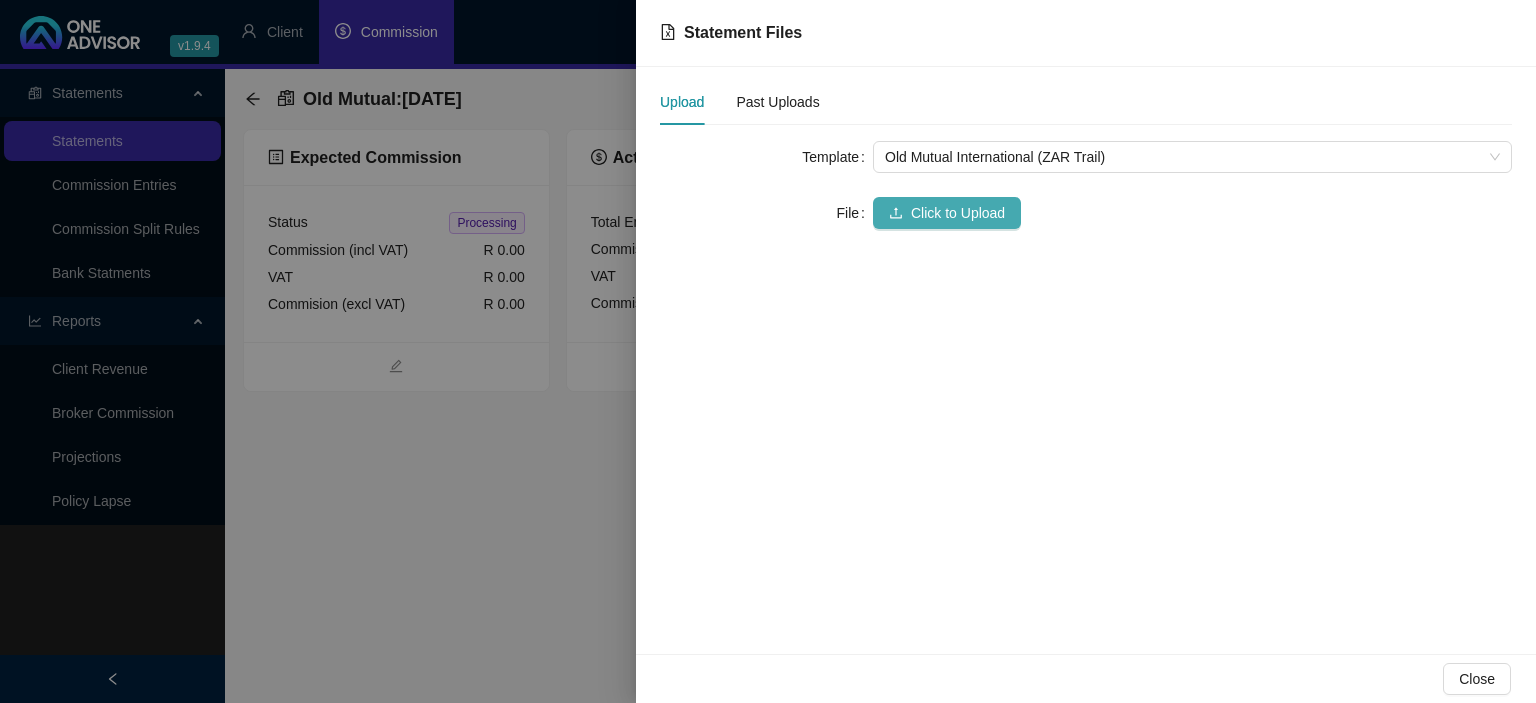 click on "Click to Upload" at bounding box center [958, 213] 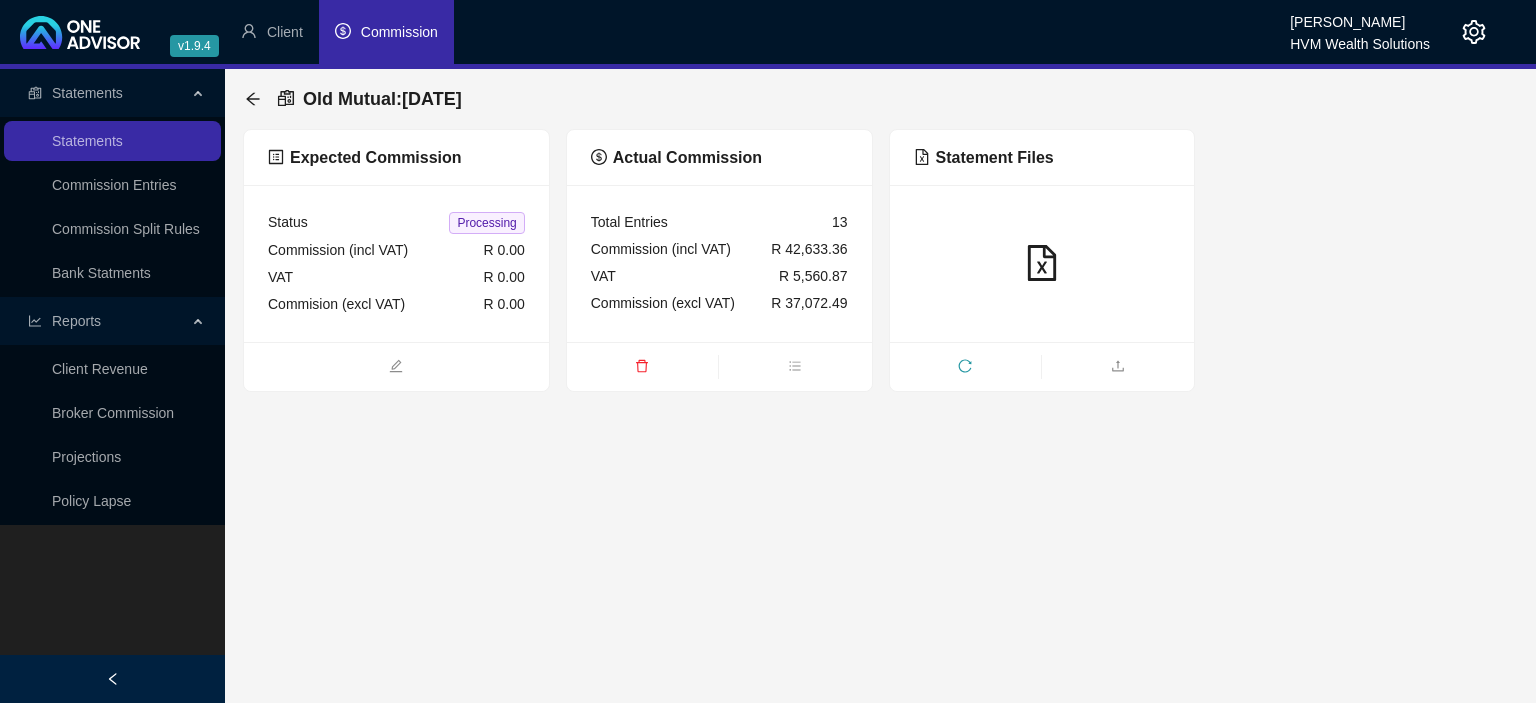 click on "Old Mutual :  [DATE]" at bounding box center [880, 99] 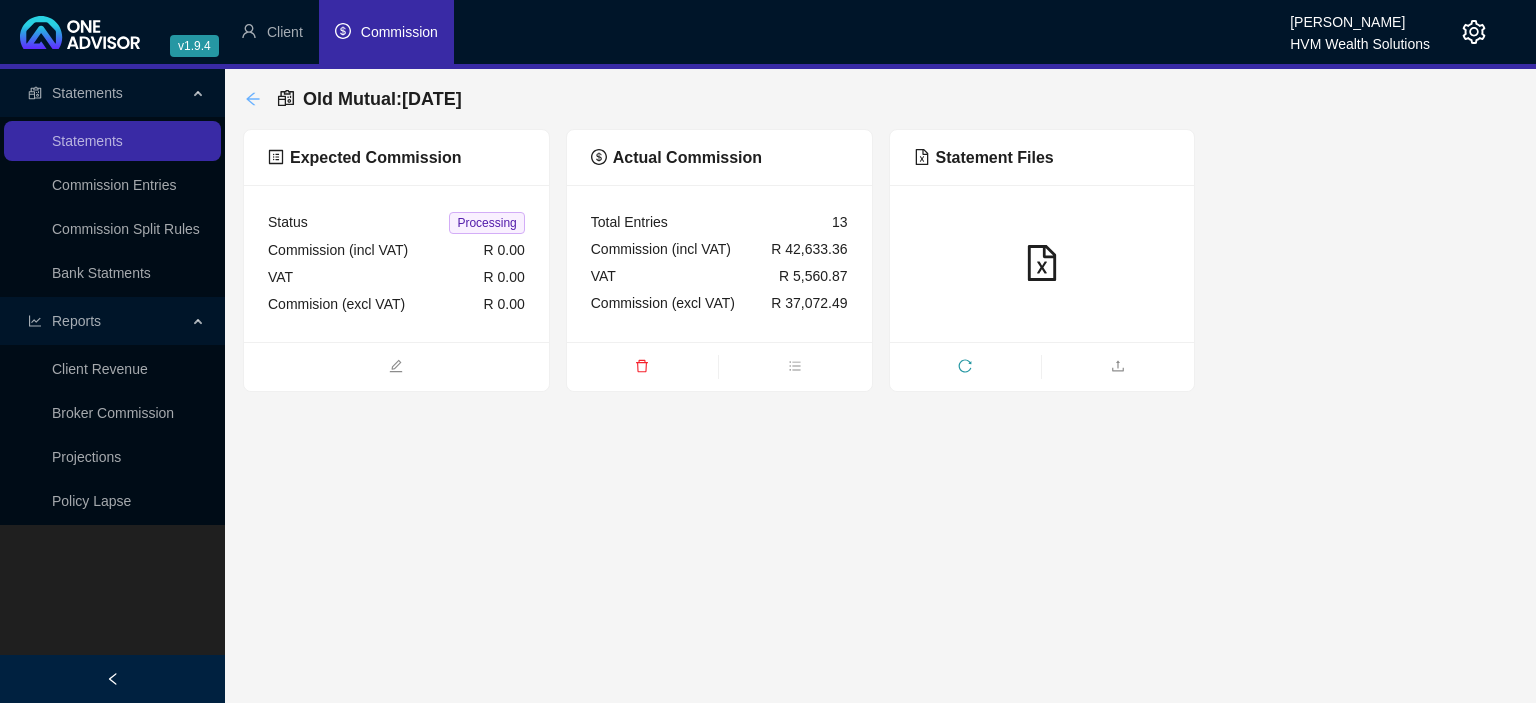 click 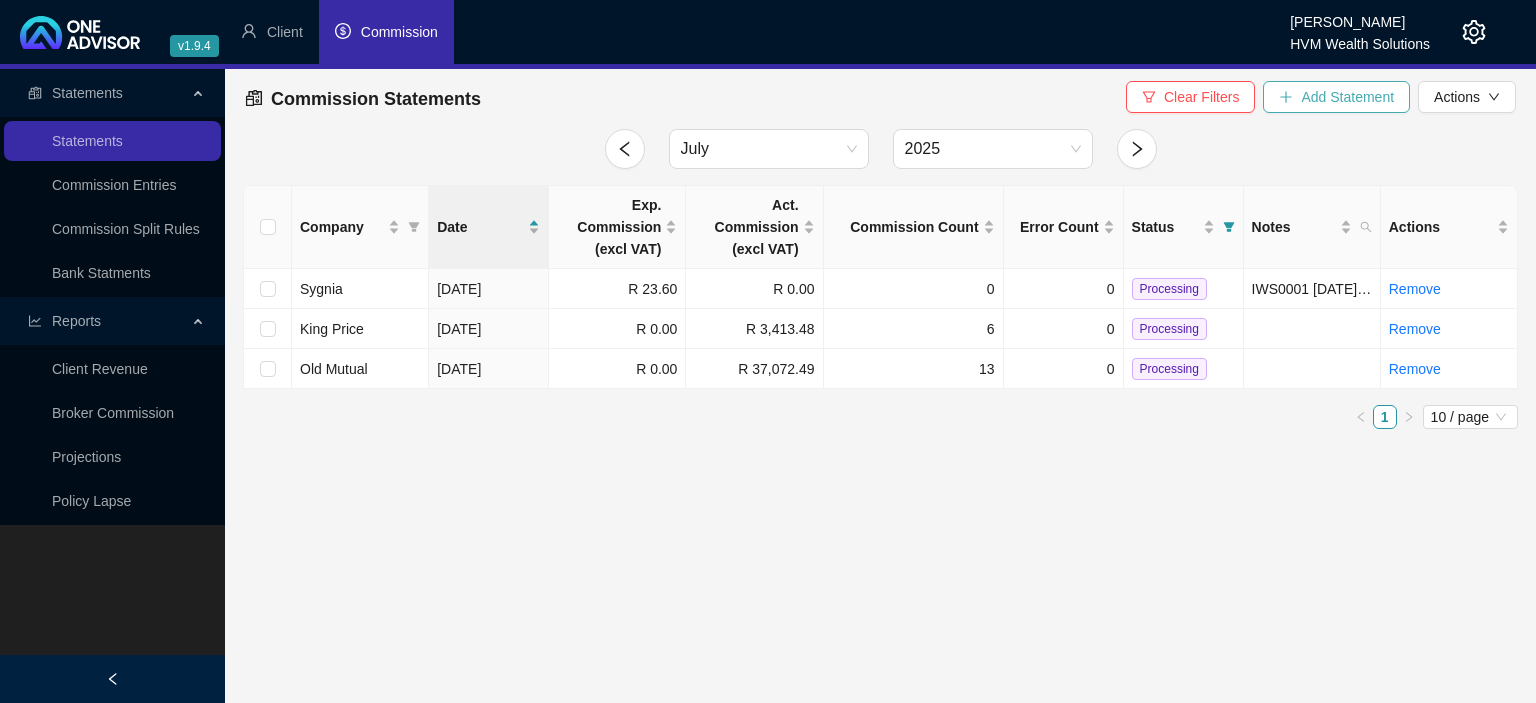 click on "Add Statement" at bounding box center (1347, 97) 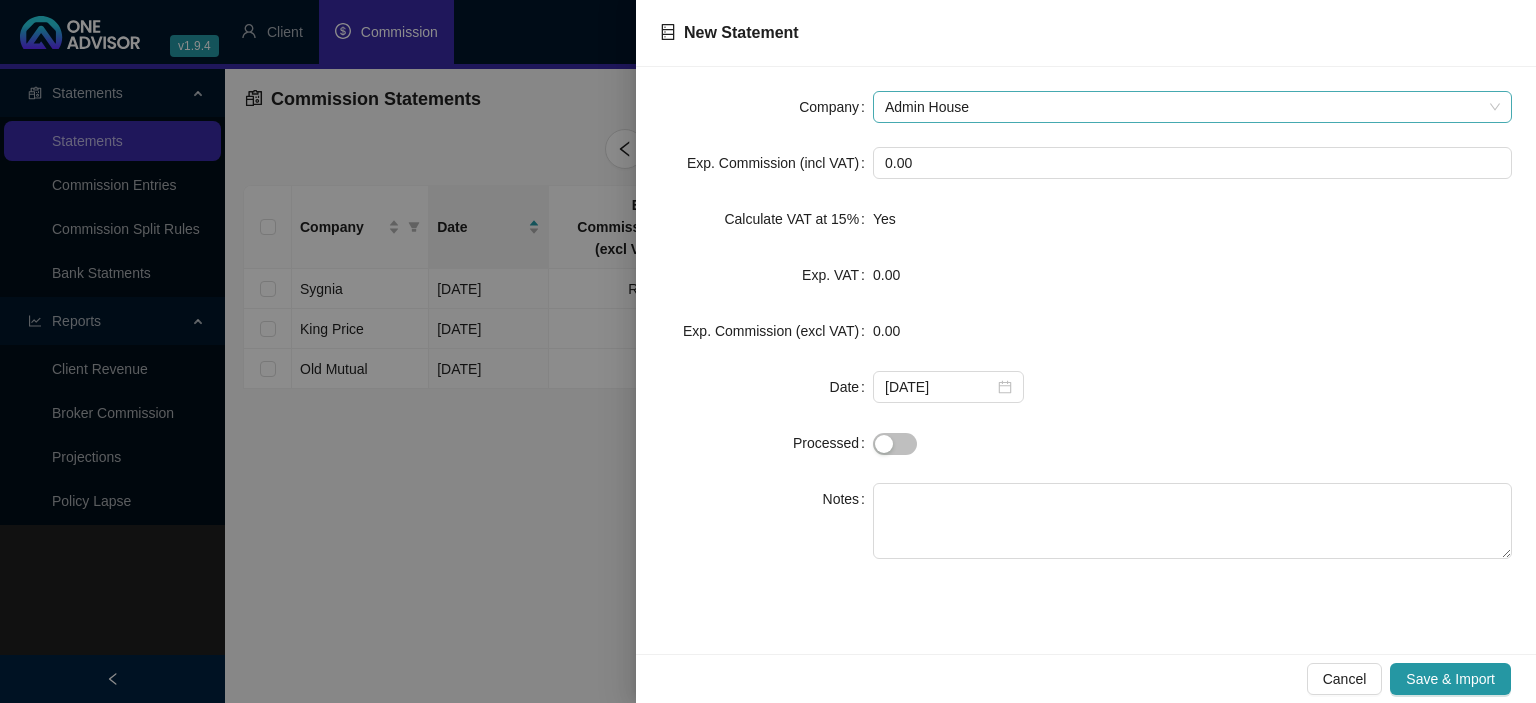 click on "Admin House" at bounding box center [1192, 107] 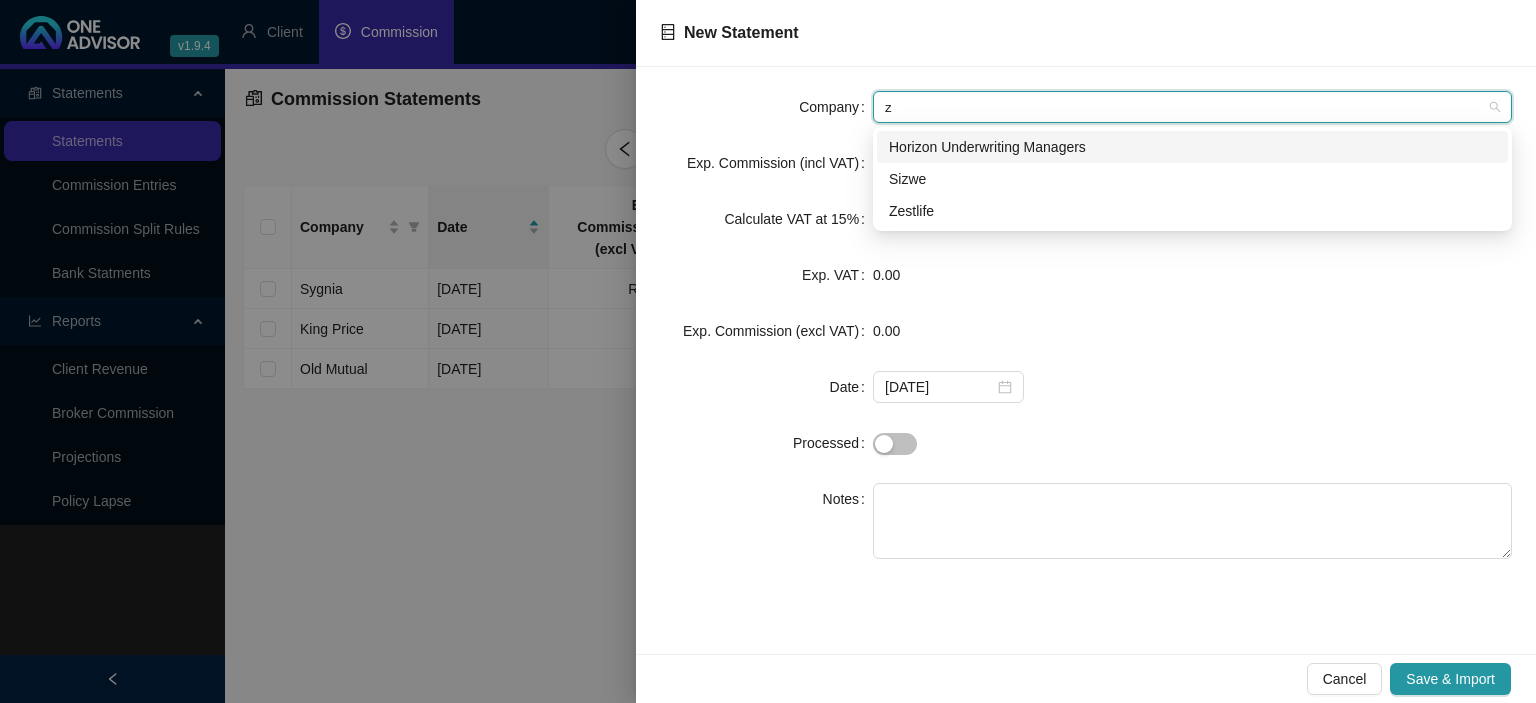 type on "ze" 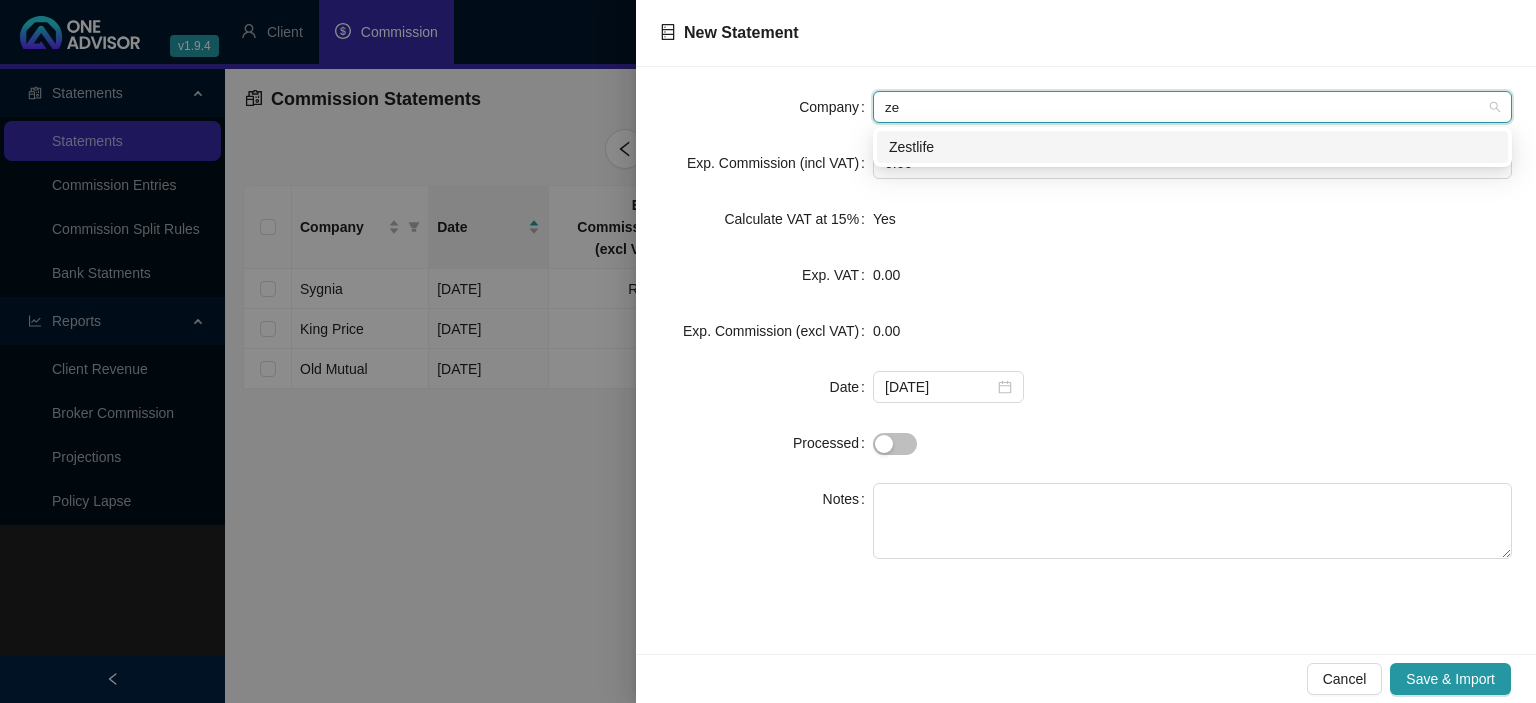 click on "Zestlife" at bounding box center [1192, 147] 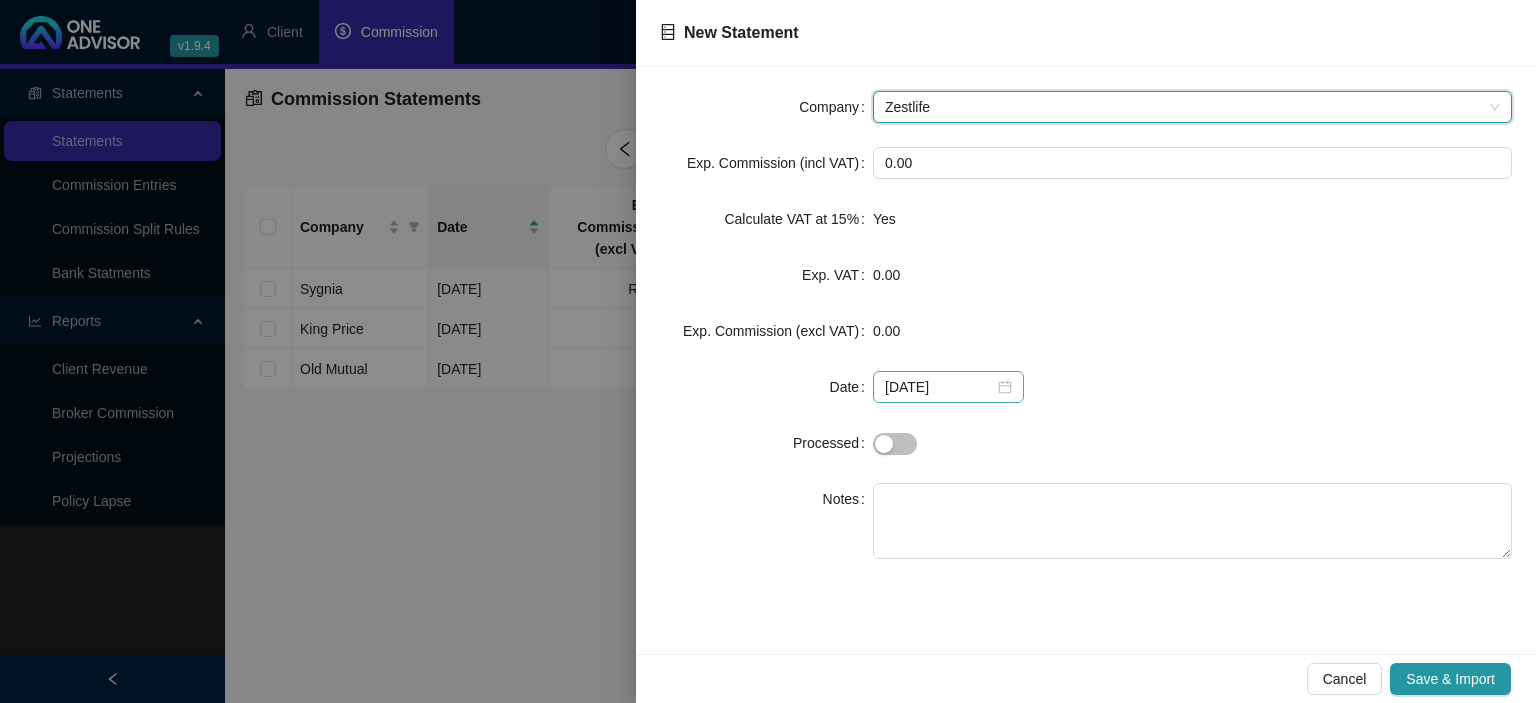 click on "[DATE]" at bounding box center (948, 387) 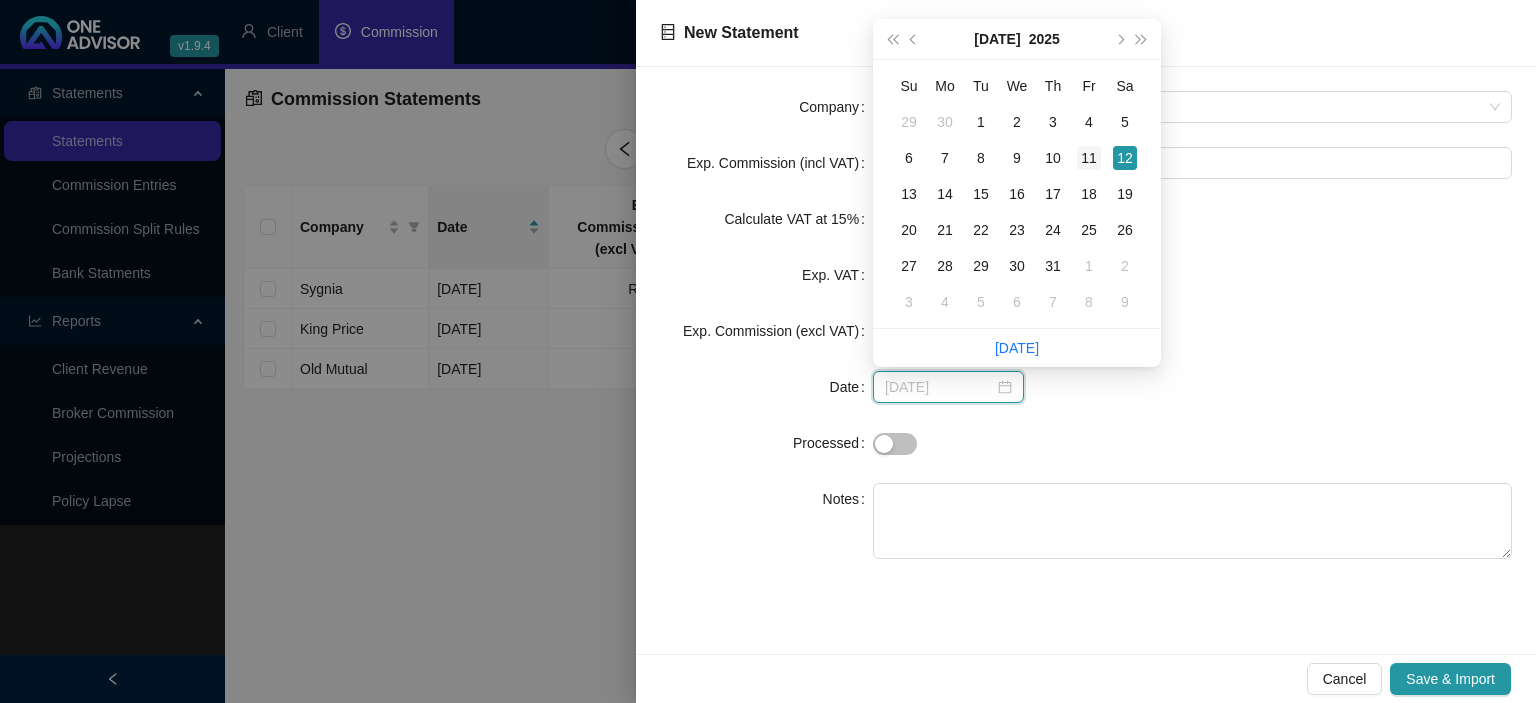 type on "[DATE]" 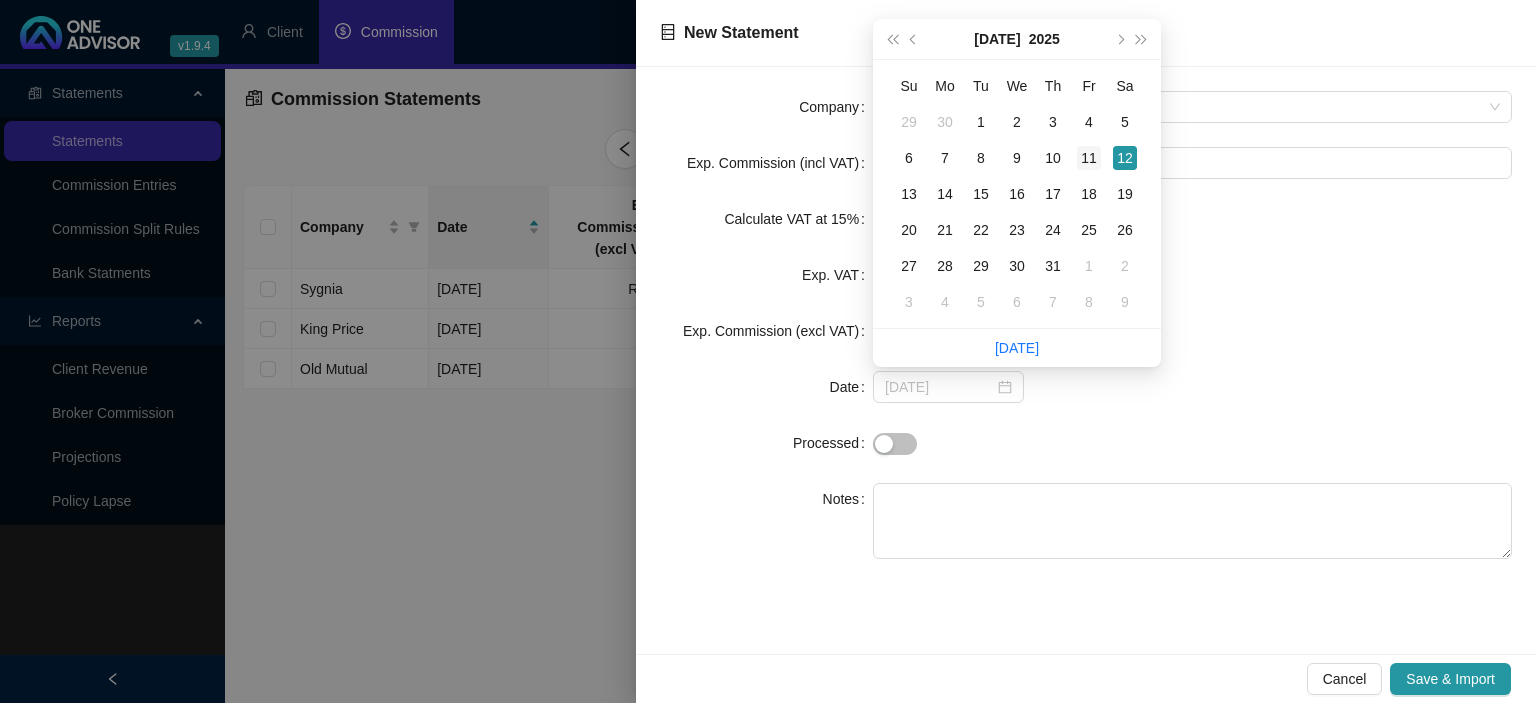 click on "11" at bounding box center [1089, 158] 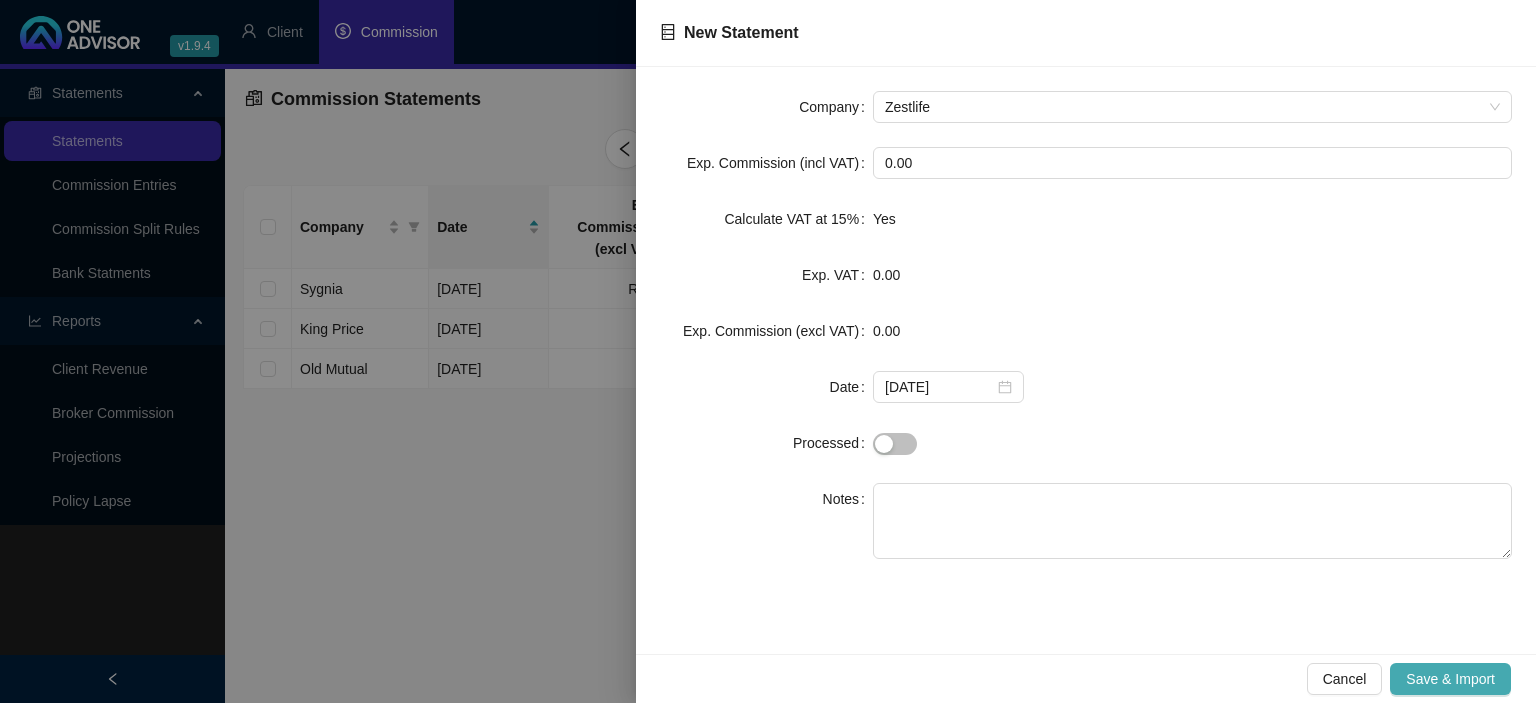 click on "Save & Import" at bounding box center (1450, 679) 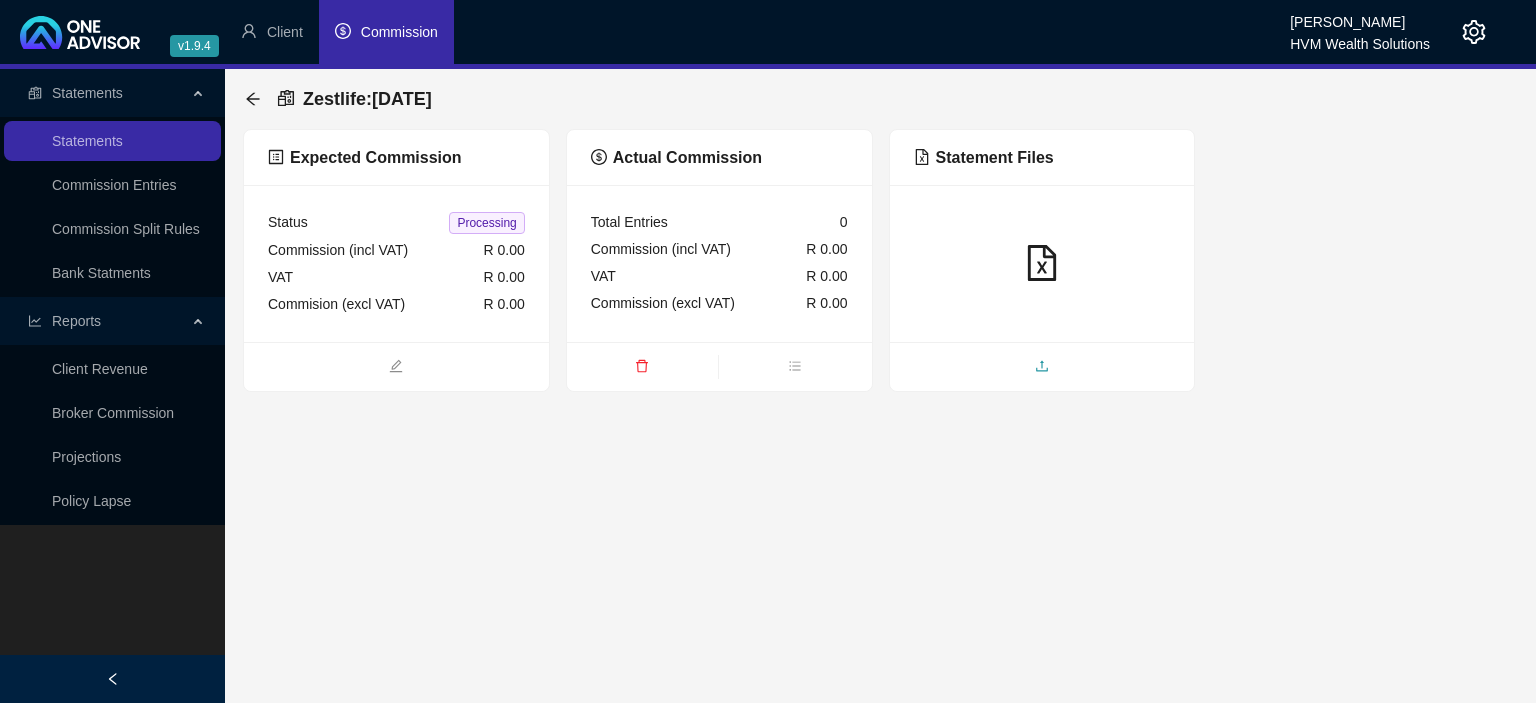 click at bounding box center [1042, 368] 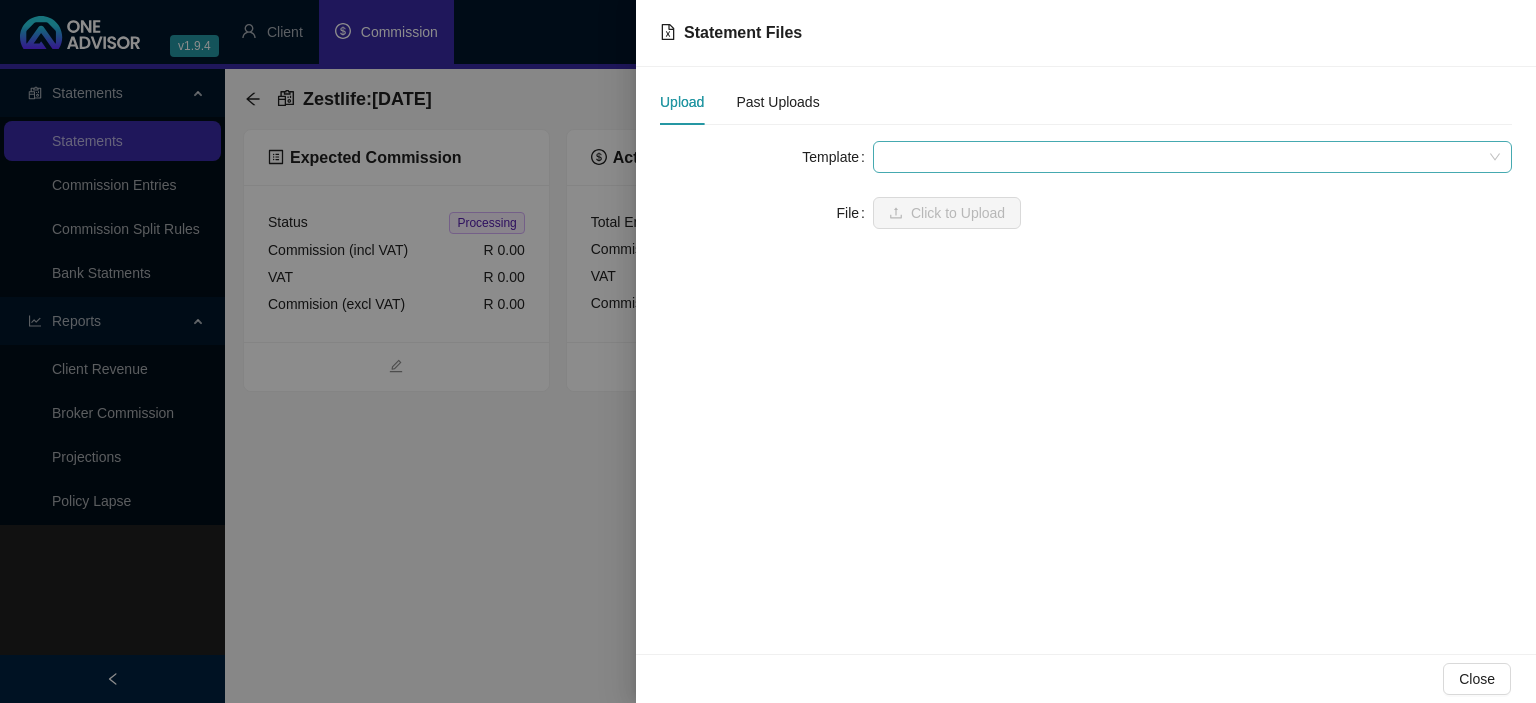 click at bounding box center (1192, 157) 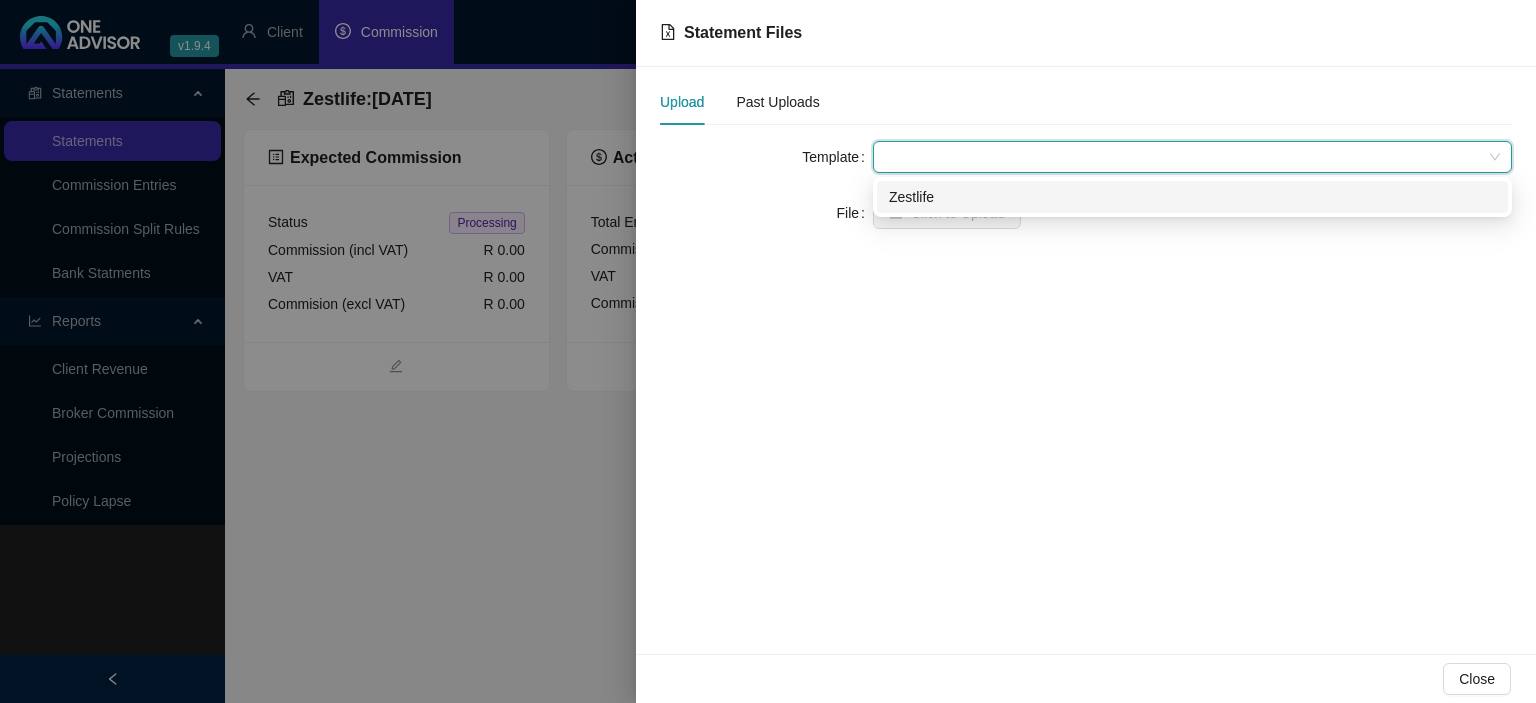 drag, startPoint x: 918, startPoint y: 186, endPoint x: 929, endPoint y: 178, distance: 13.601471 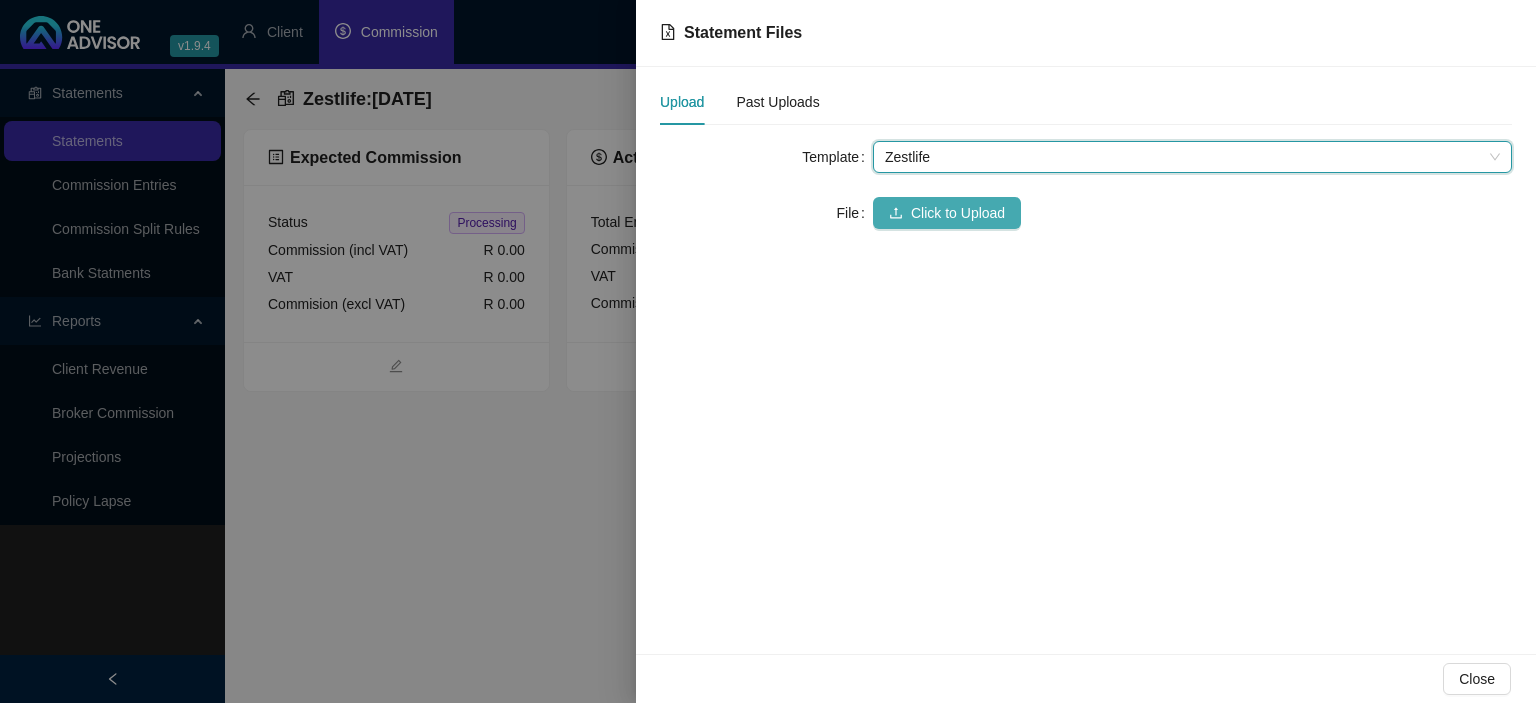 click on "Click to Upload" at bounding box center [958, 213] 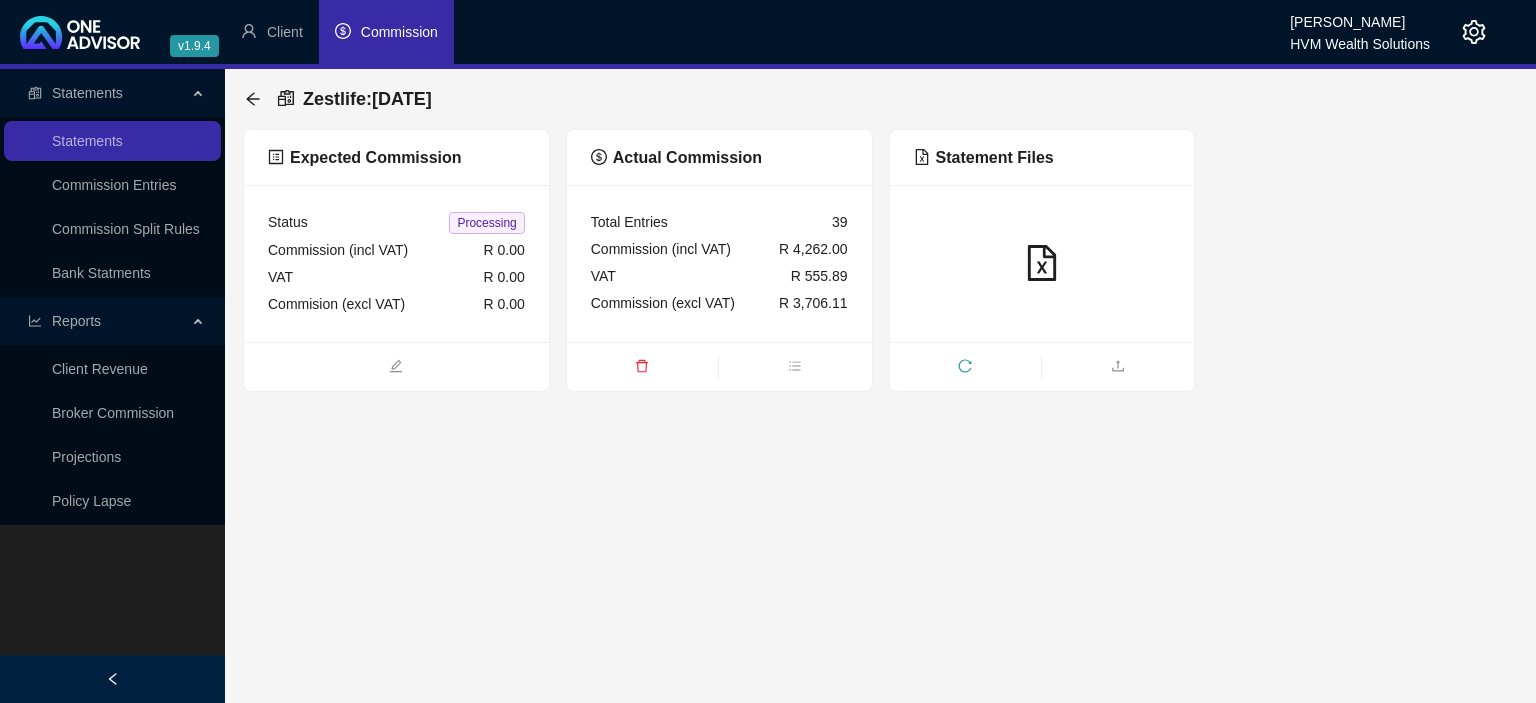 click 